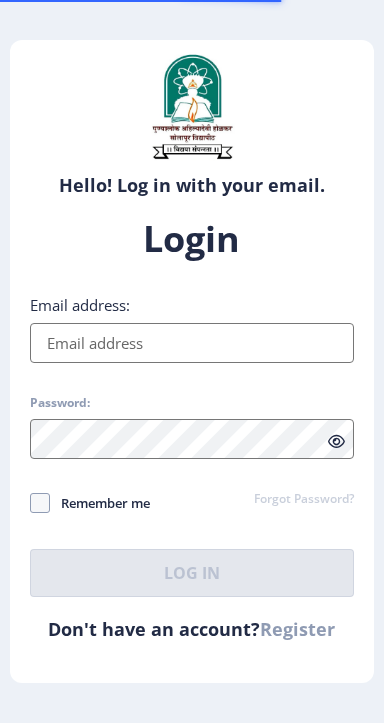 scroll, scrollTop: 0, scrollLeft: 0, axis: both 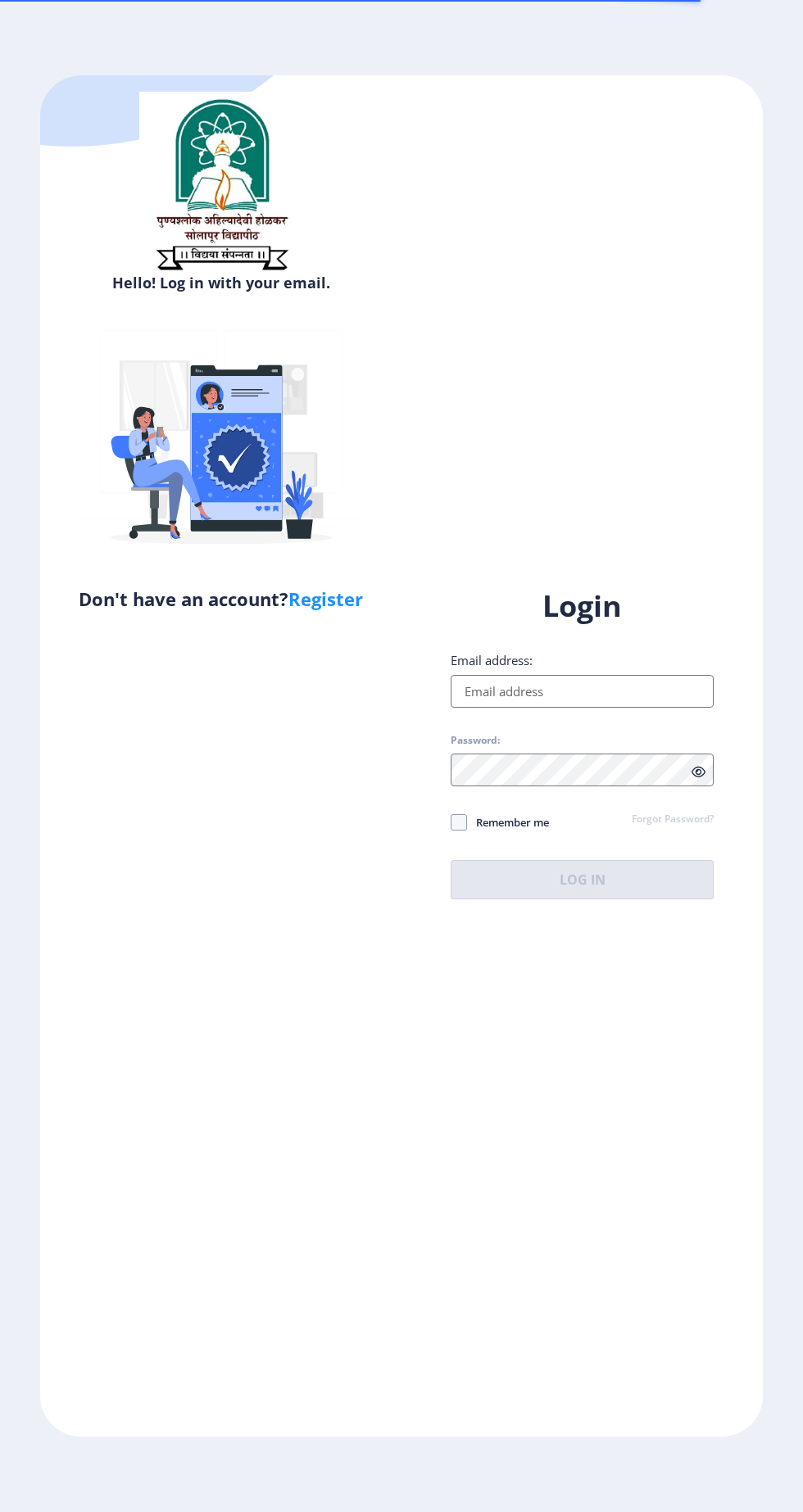 click on "Email address:" at bounding box center [582, 691] 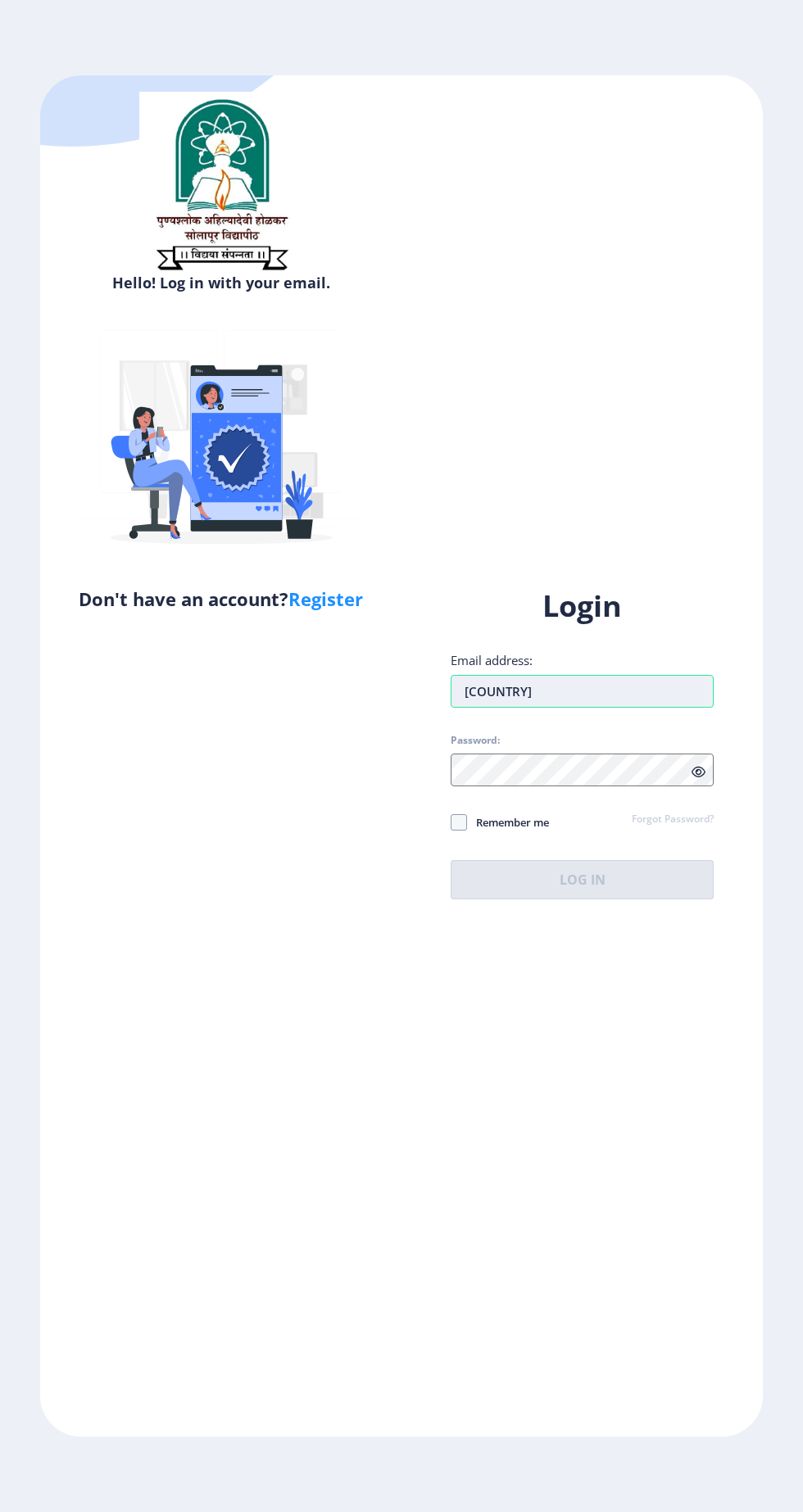 type on "[COUNTRY]" 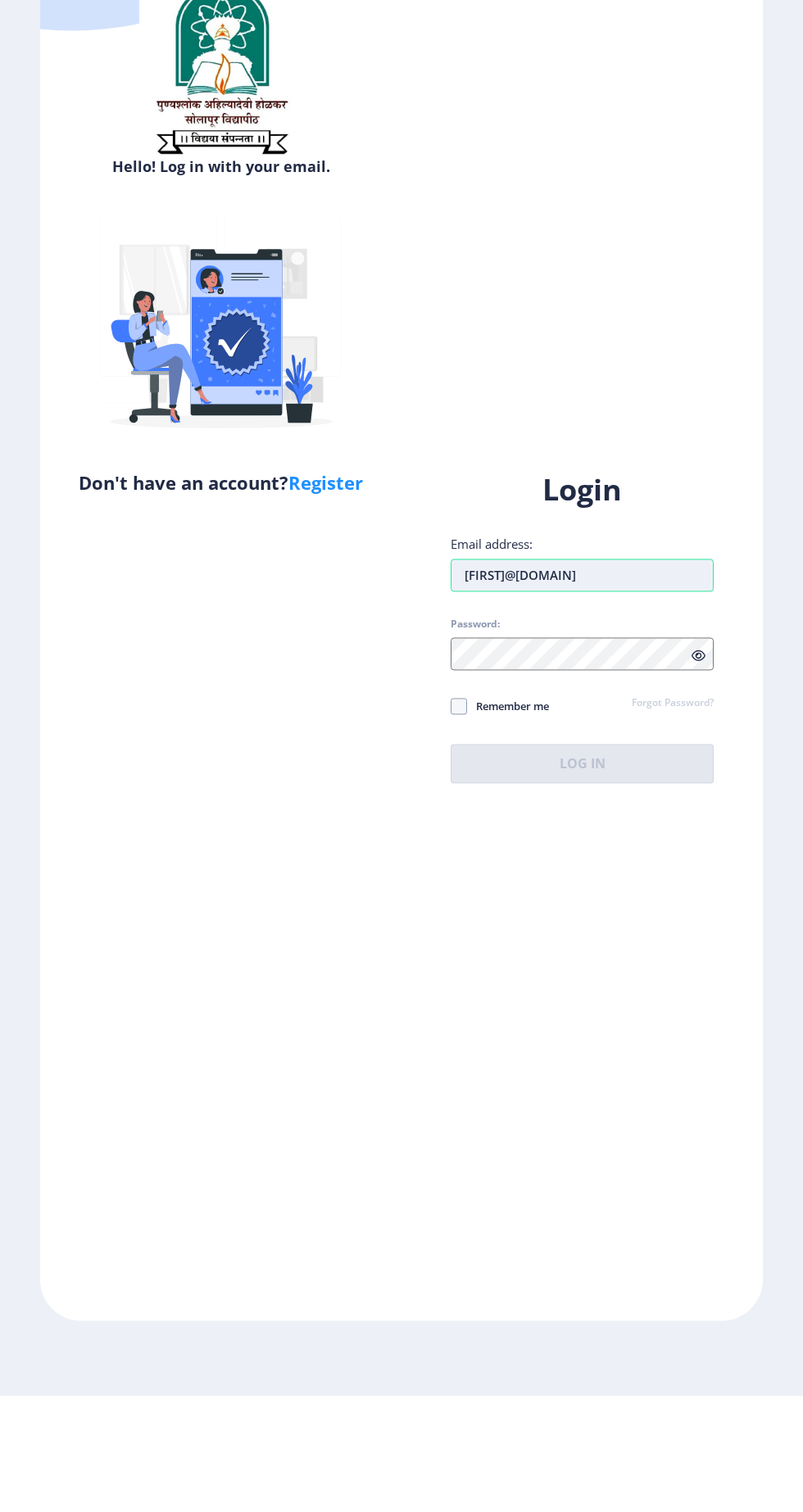 type on "[FIRST]@[DOMAIN]" 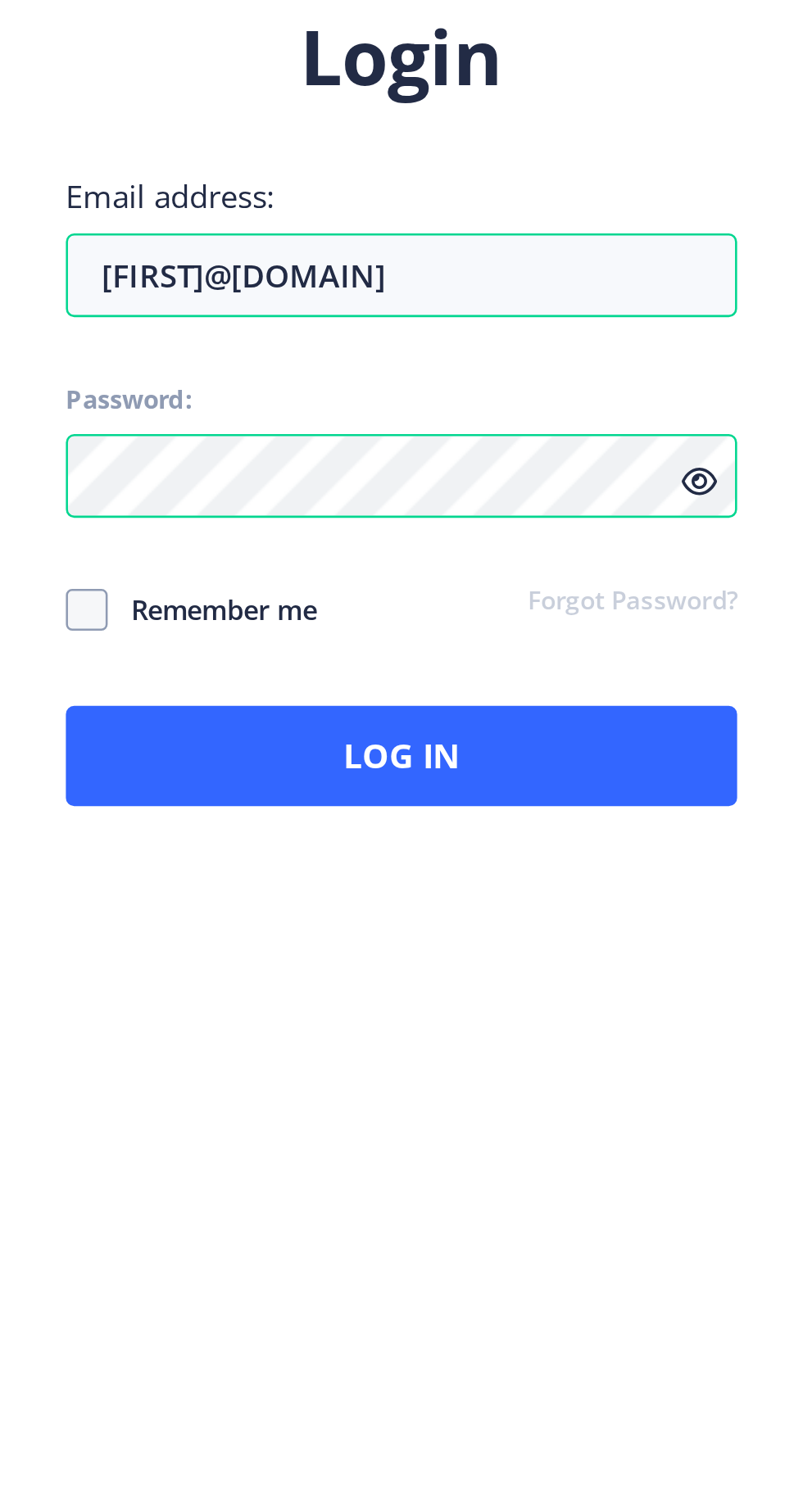 click on "Remember me" 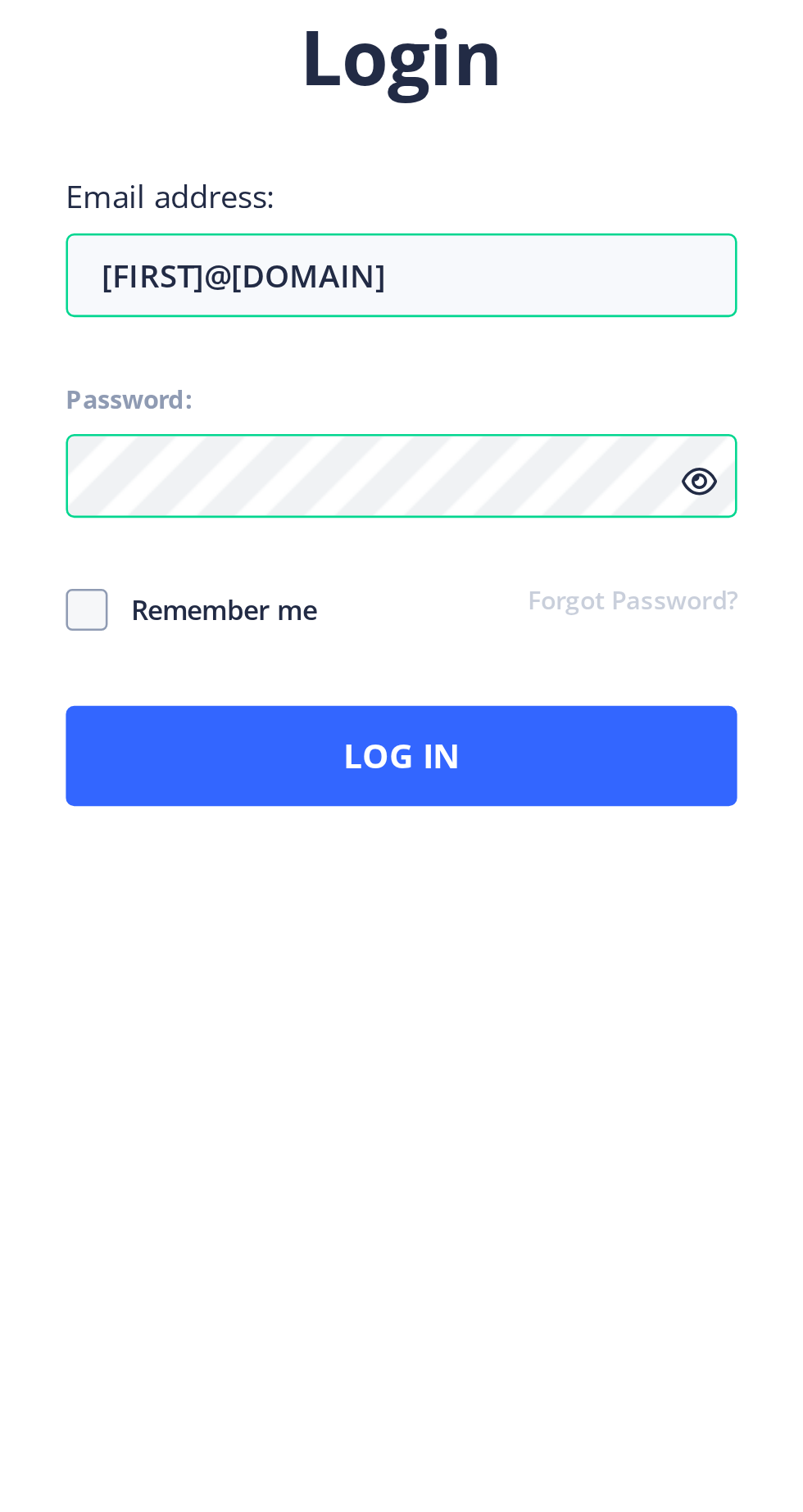 click on "Remember me" 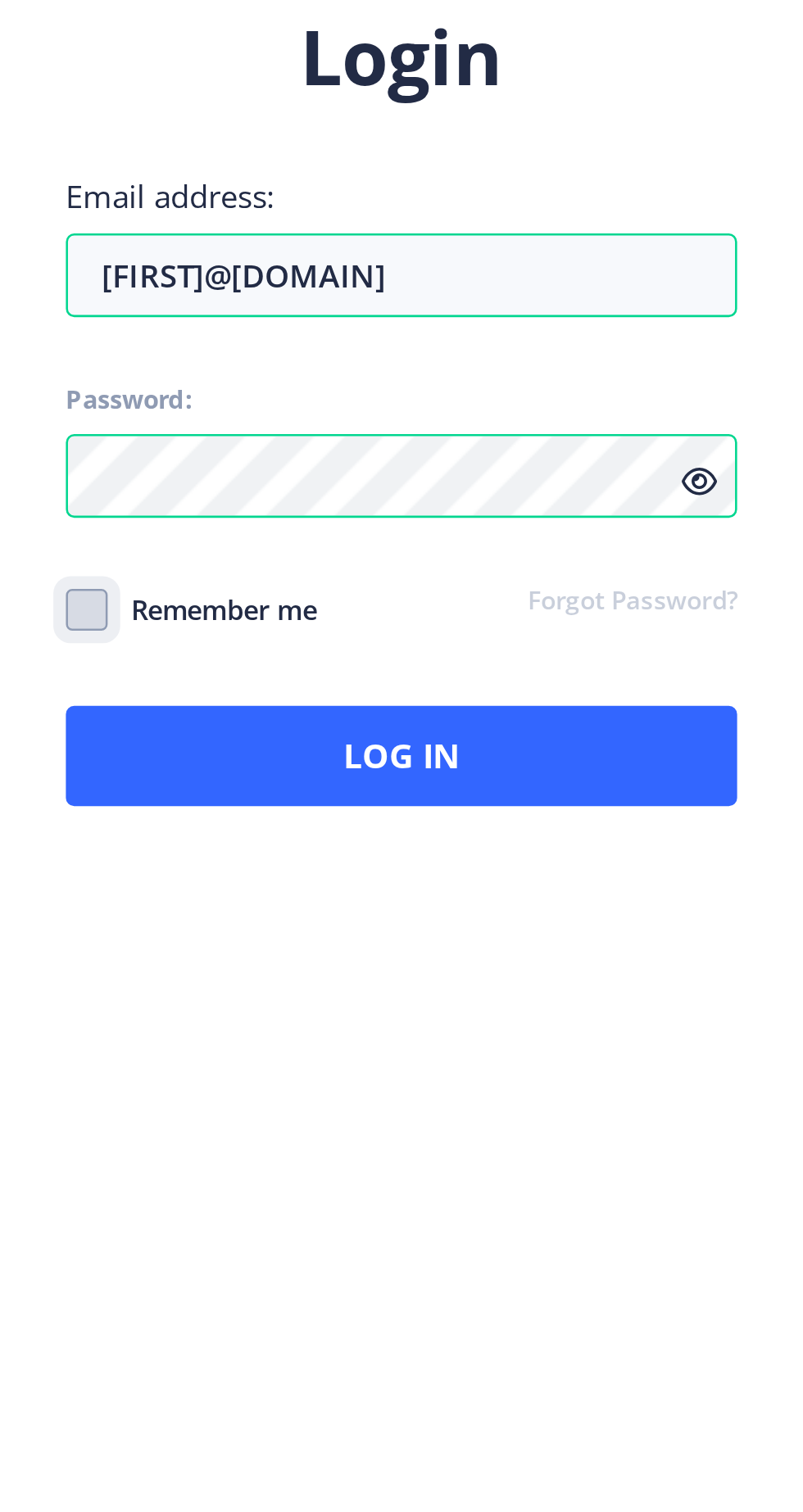 click on "Remember me" 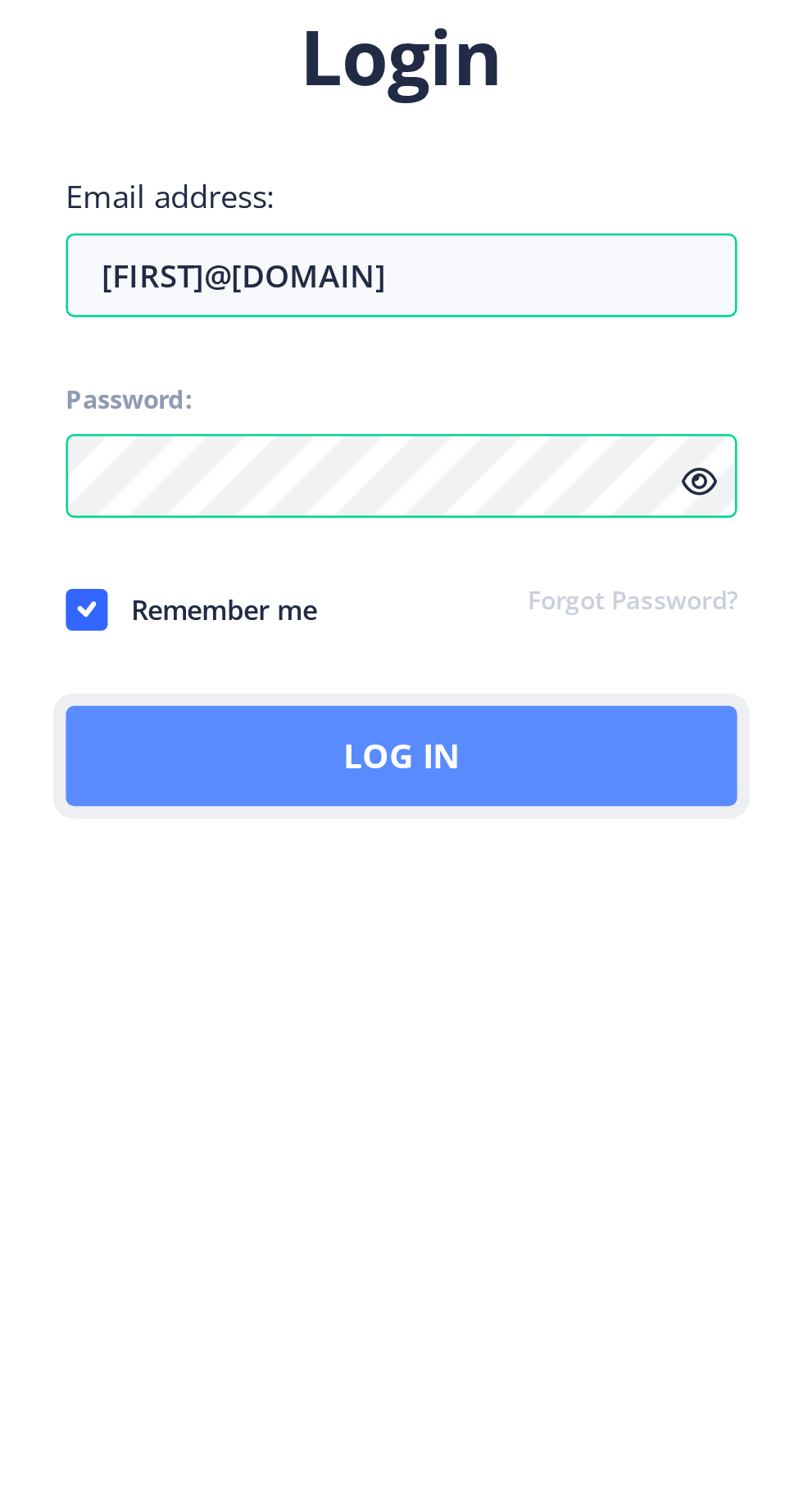 click on "Log In" 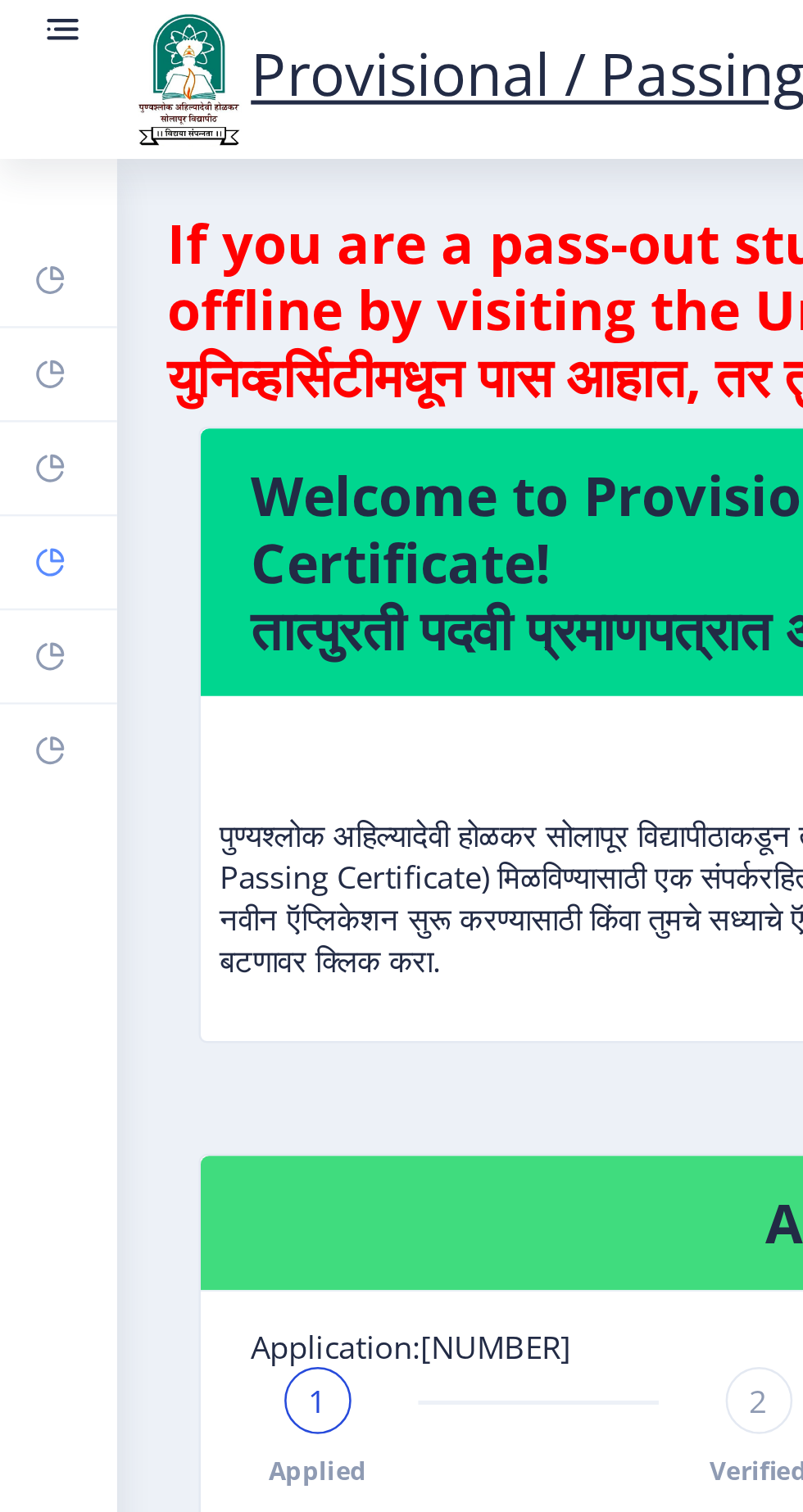 click 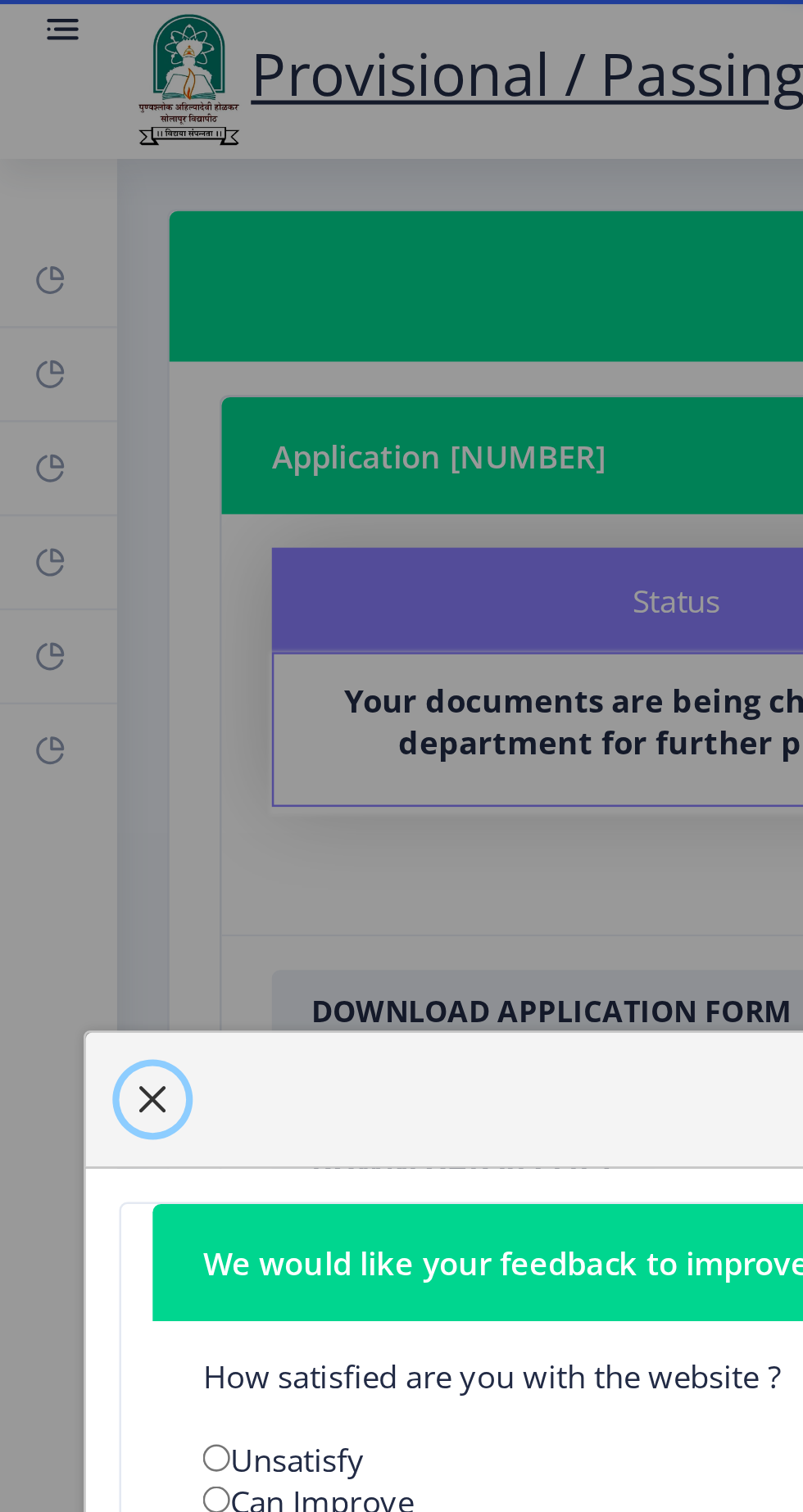 click 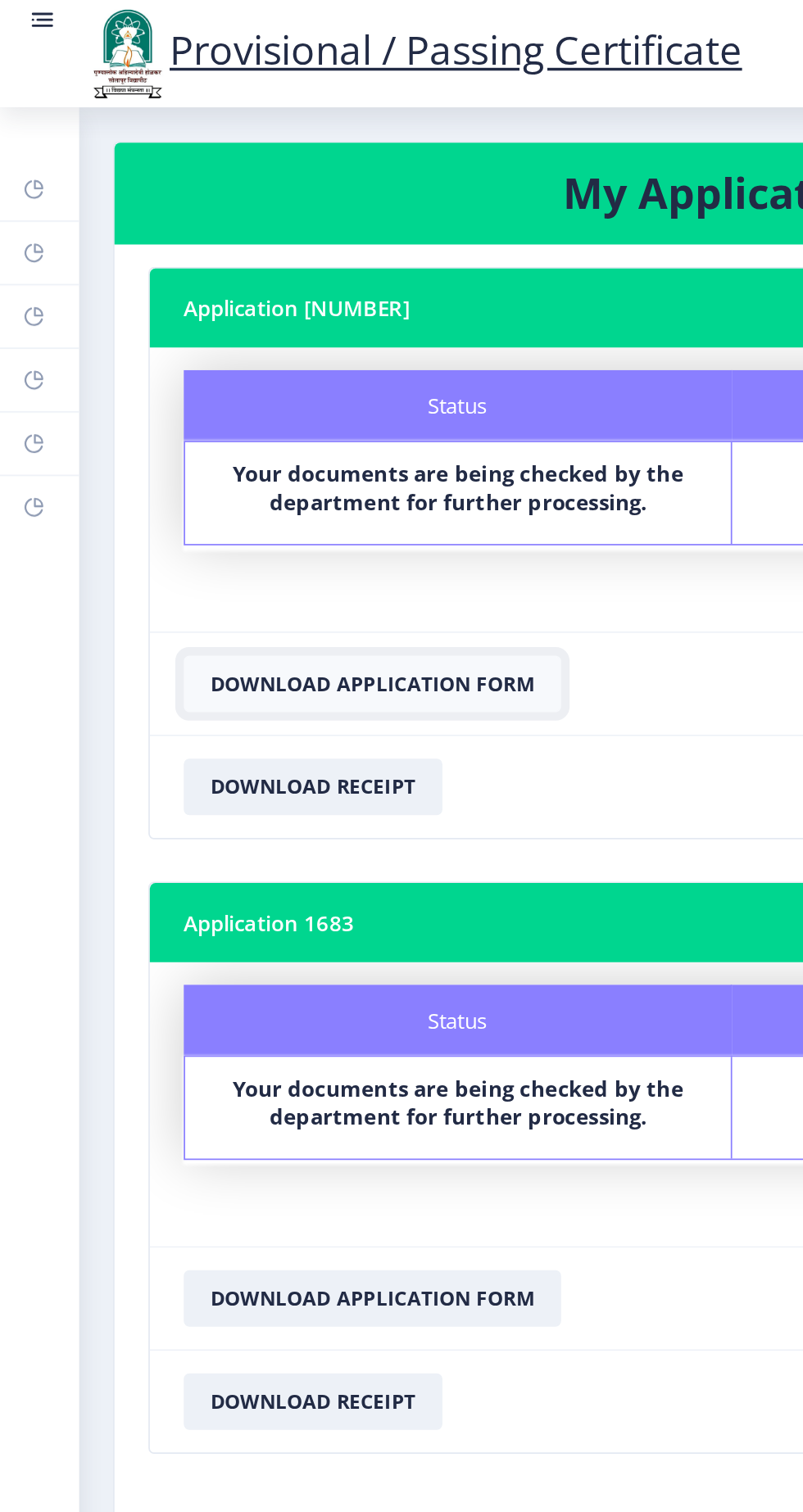 click on "Download Application Form" 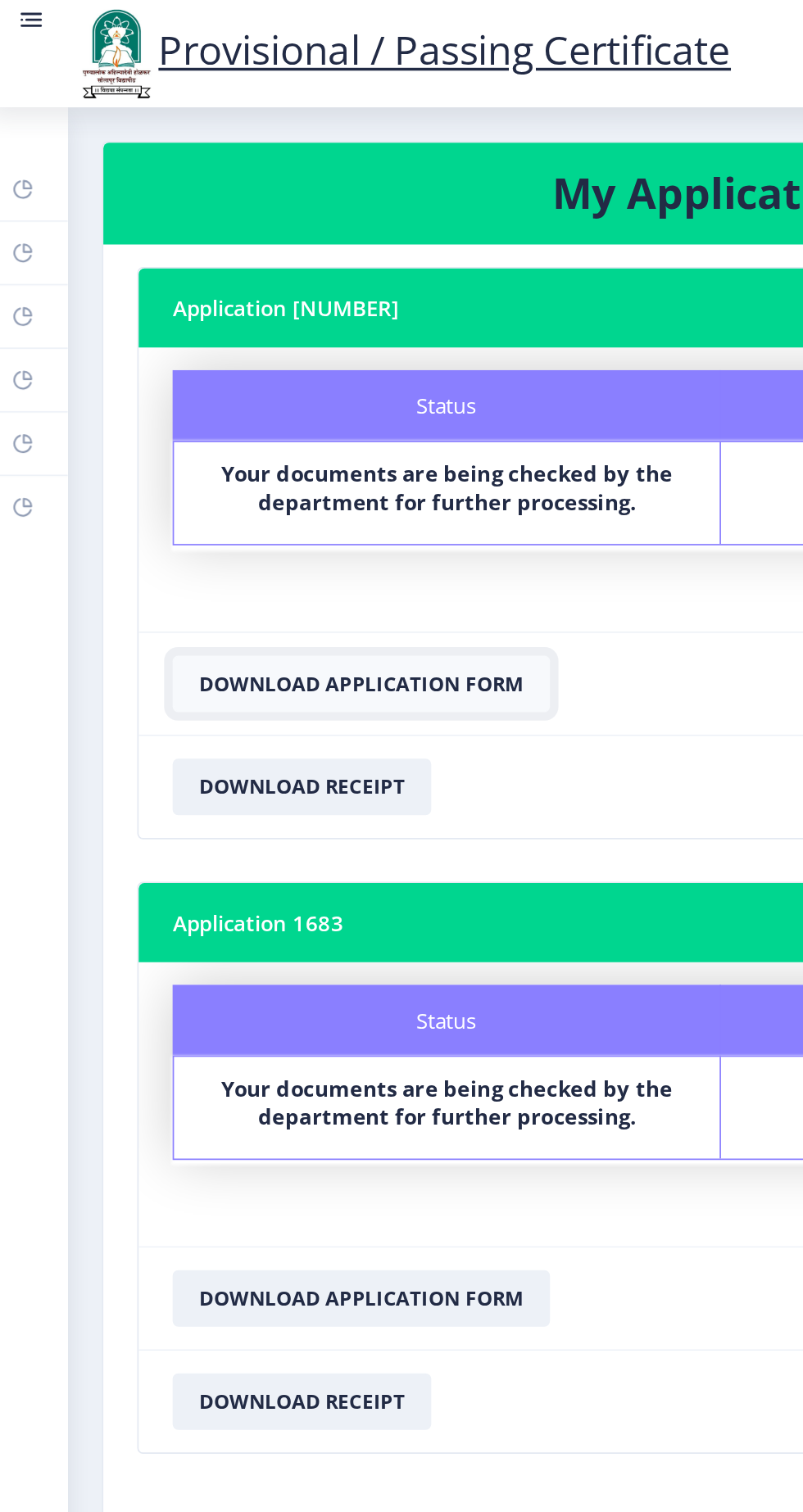 click on "Download Application Form" 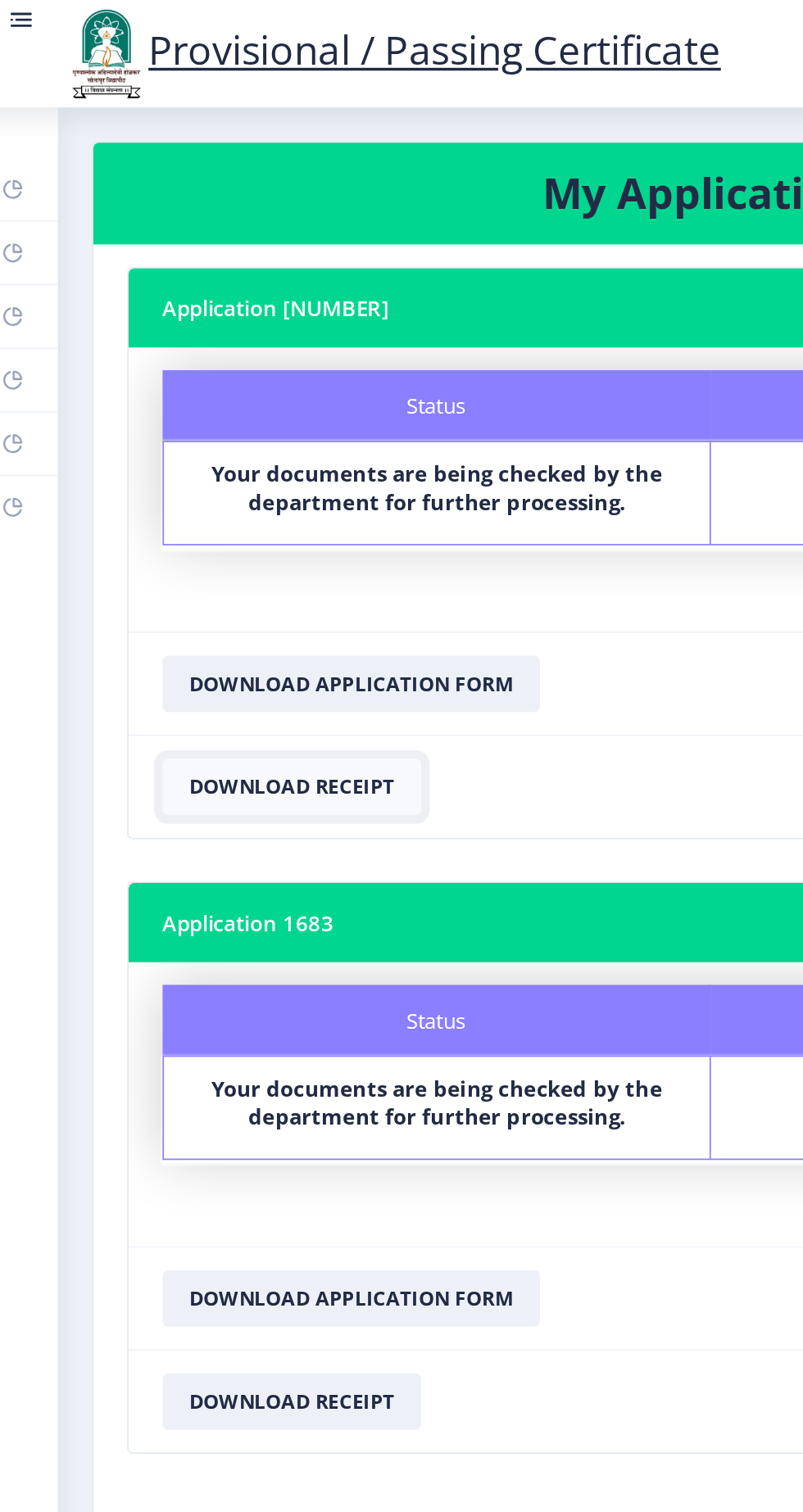 click on "Download Receipt" 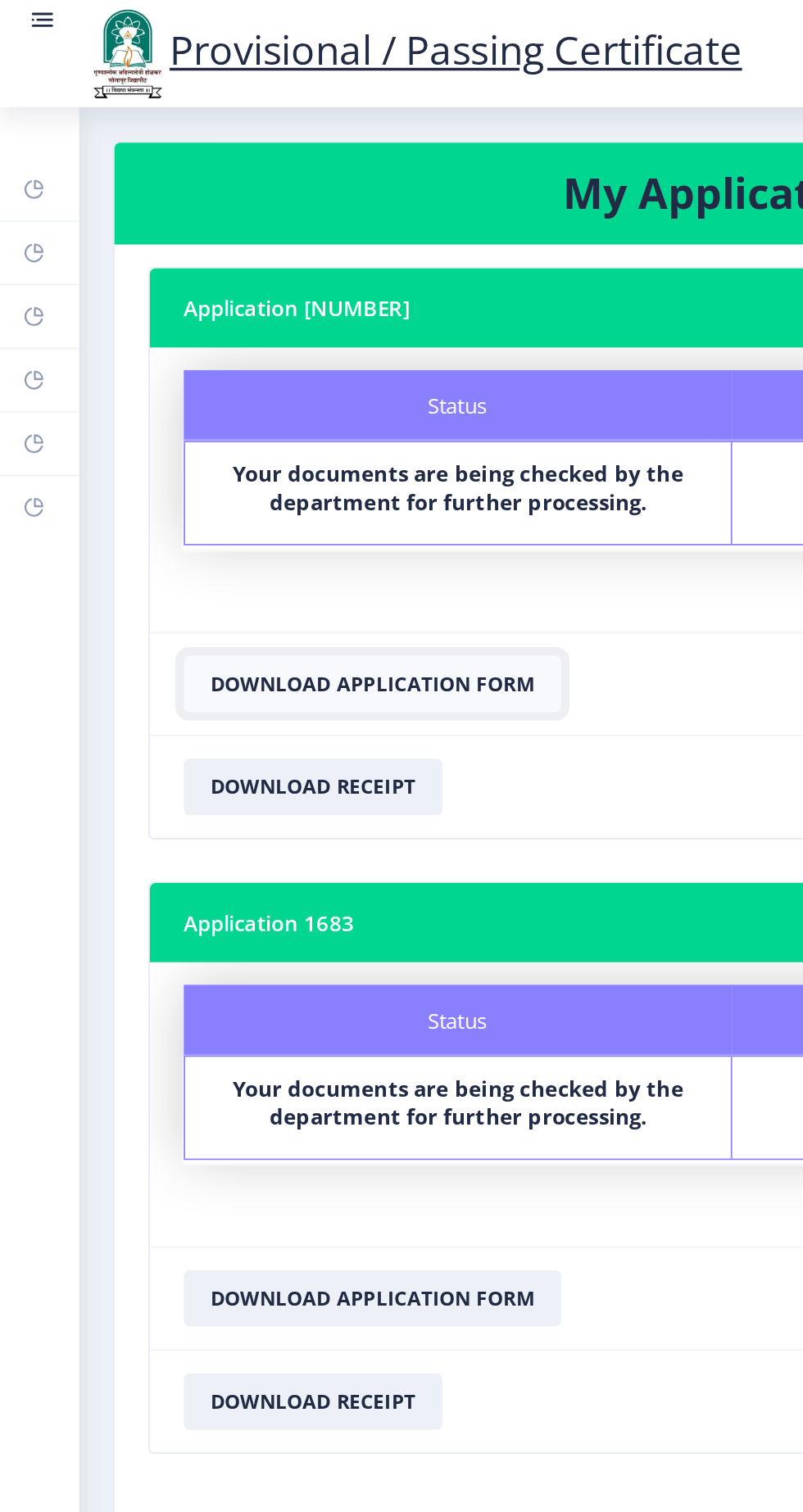 click on "Download Application Form" 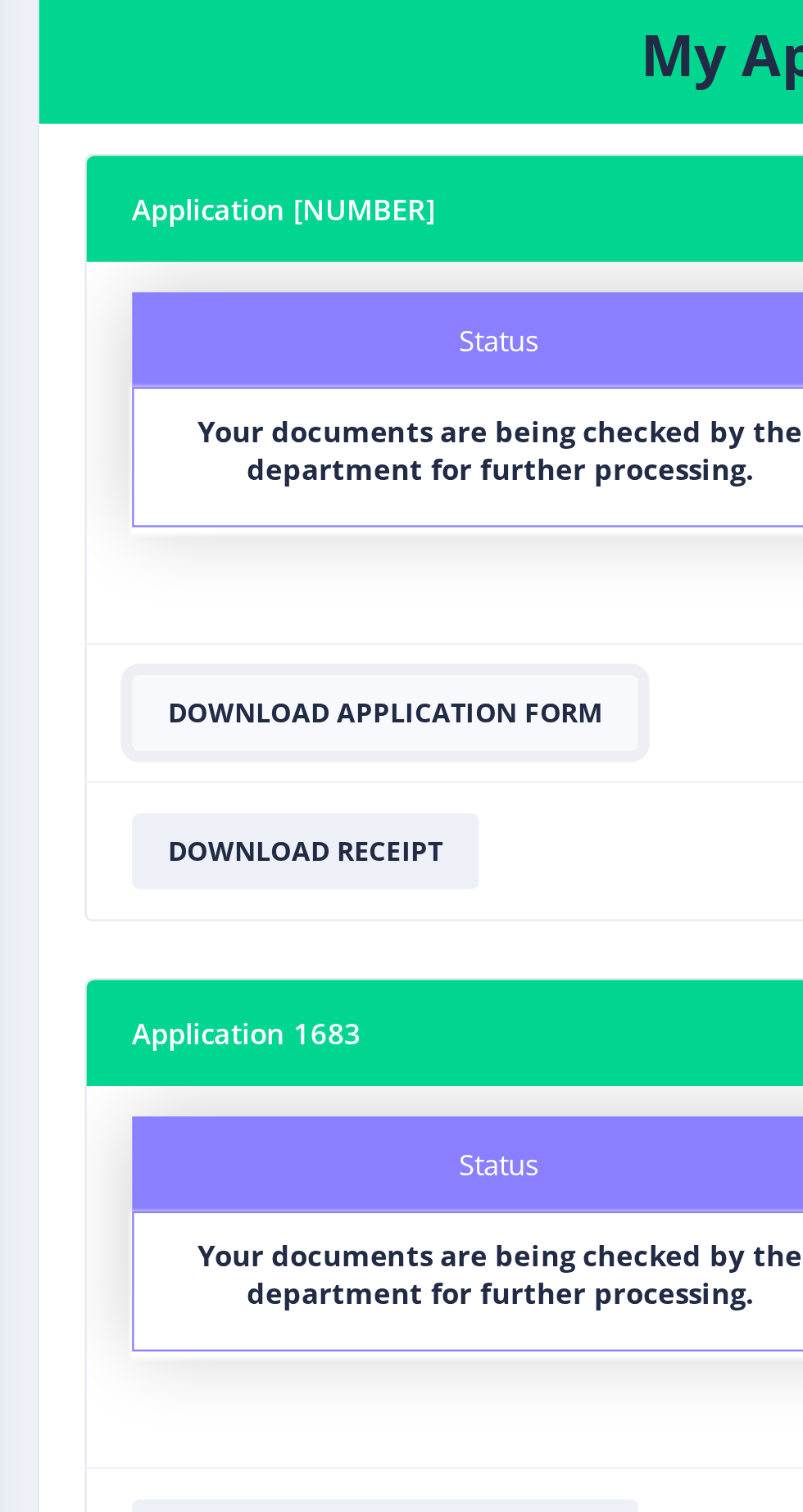 click on "Download Application Form" 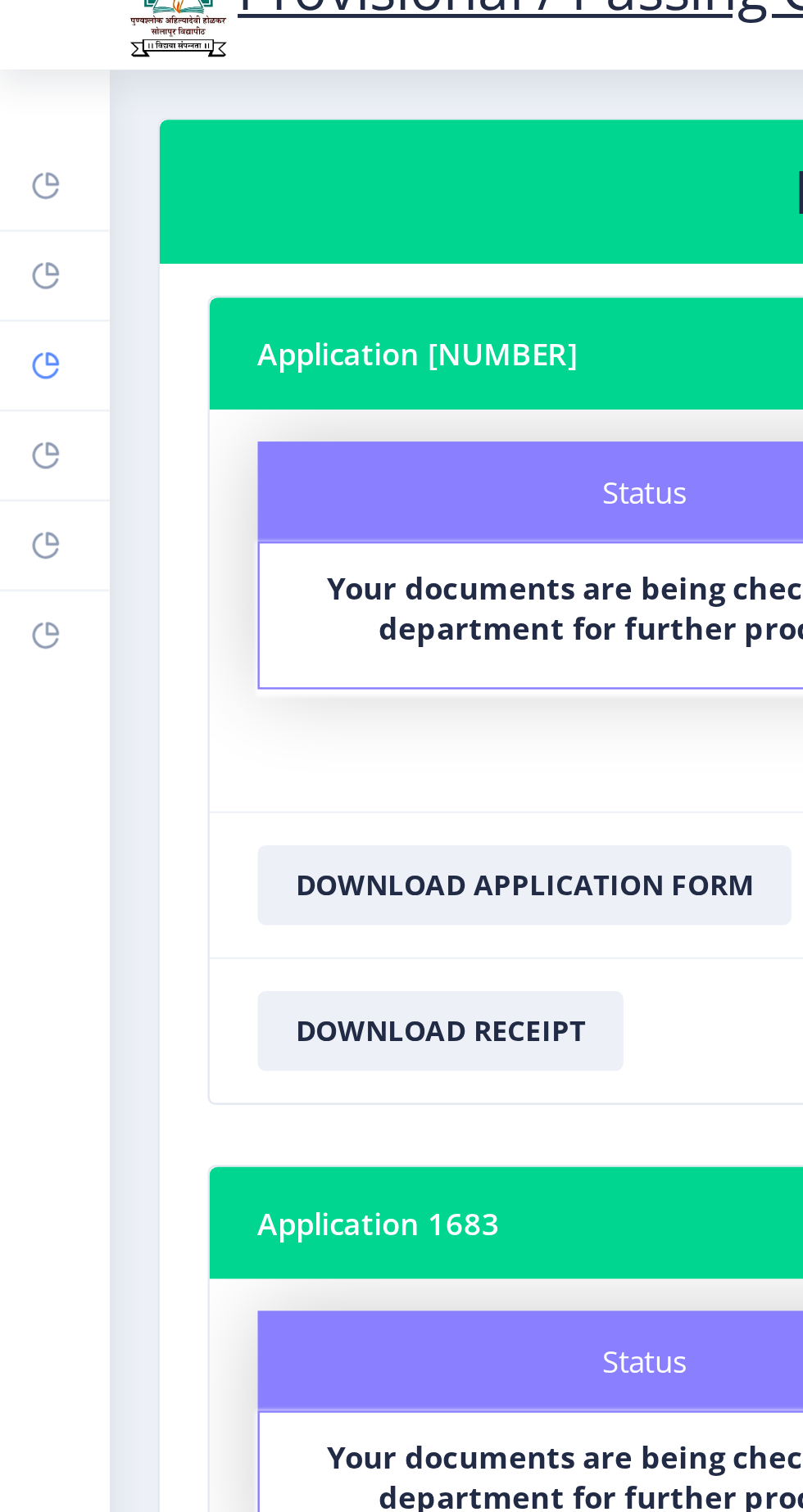 click 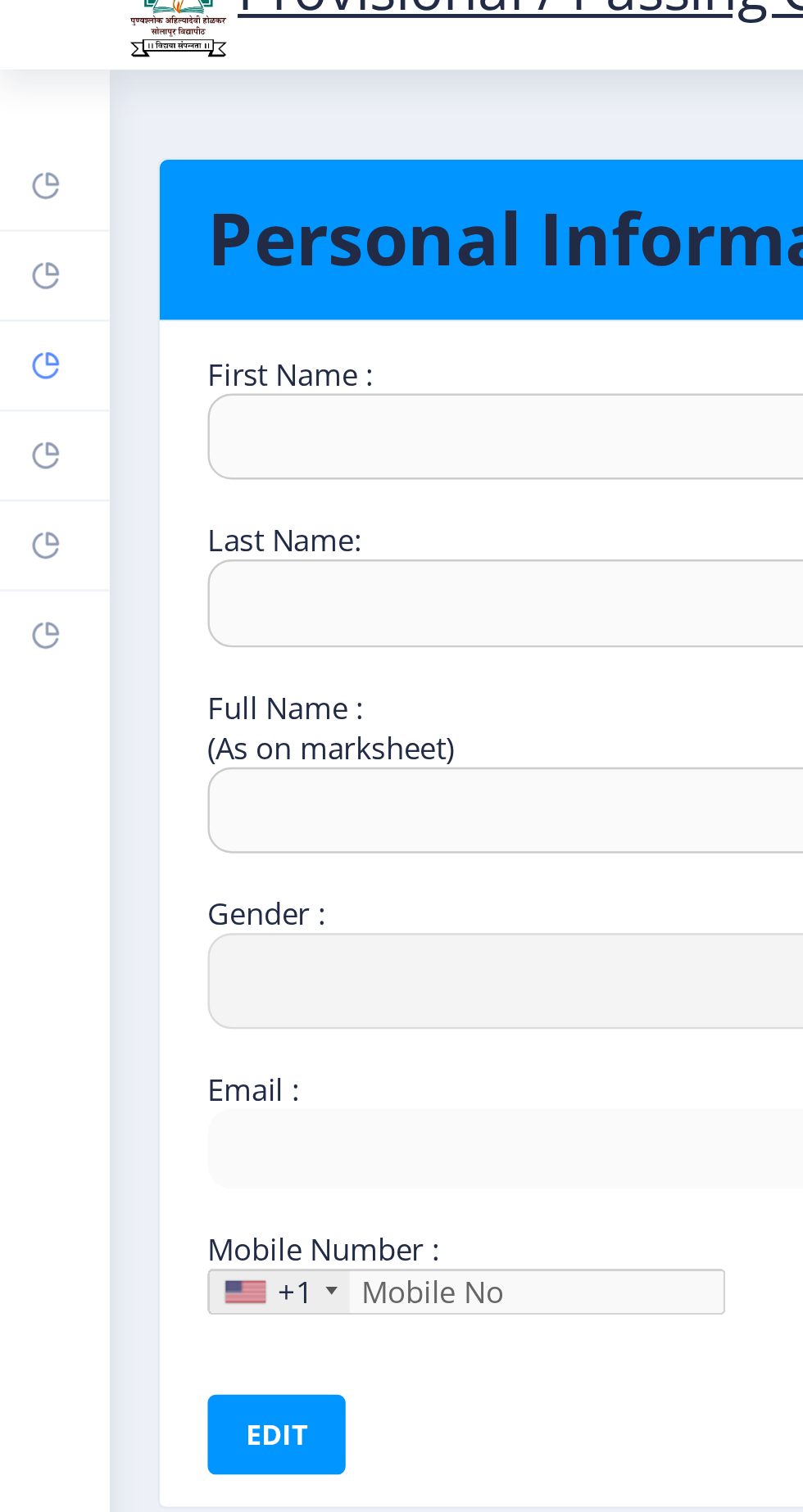 type on "[FIRST]" 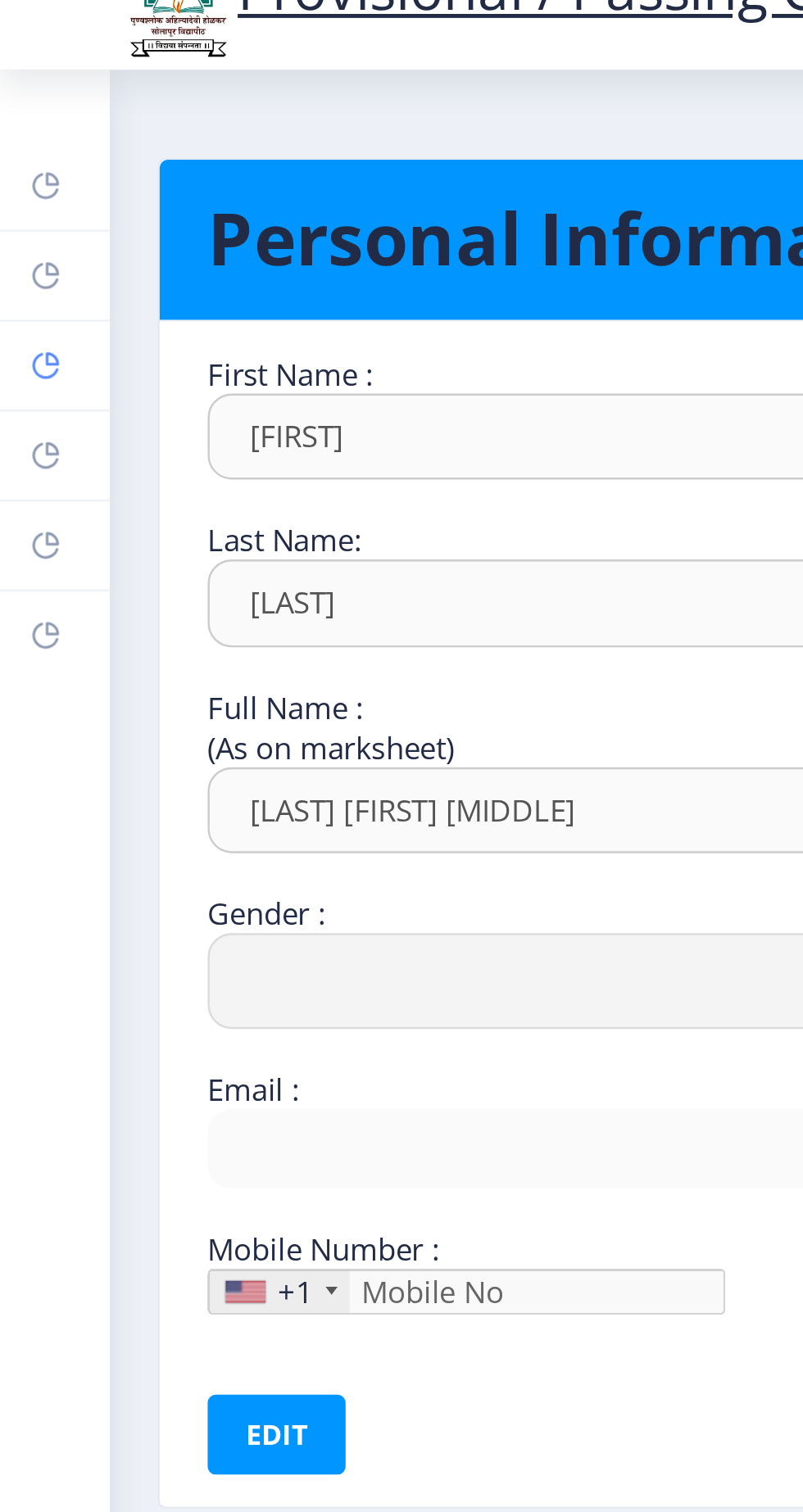select on "Male" 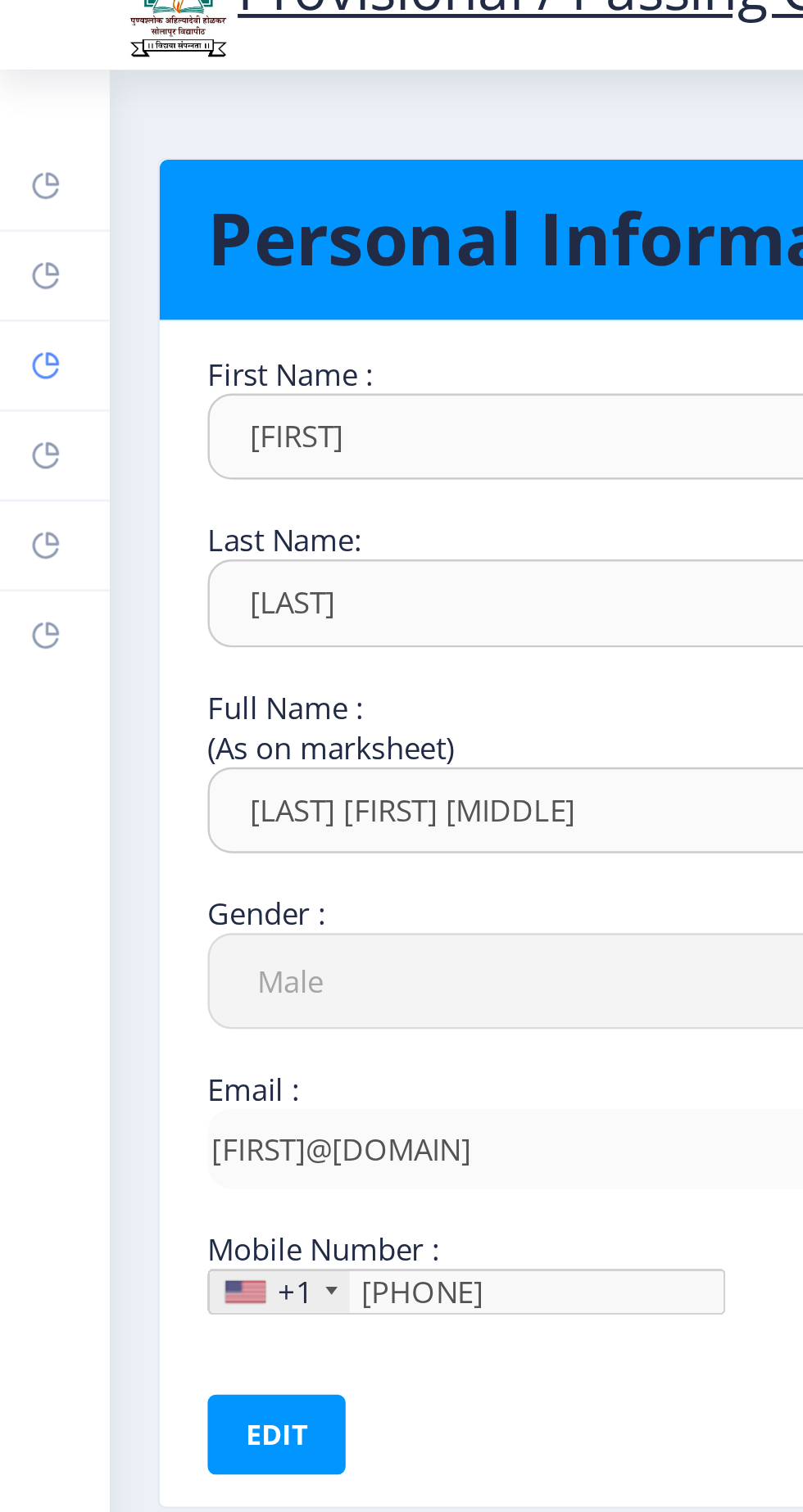 type on "[PHONE]" 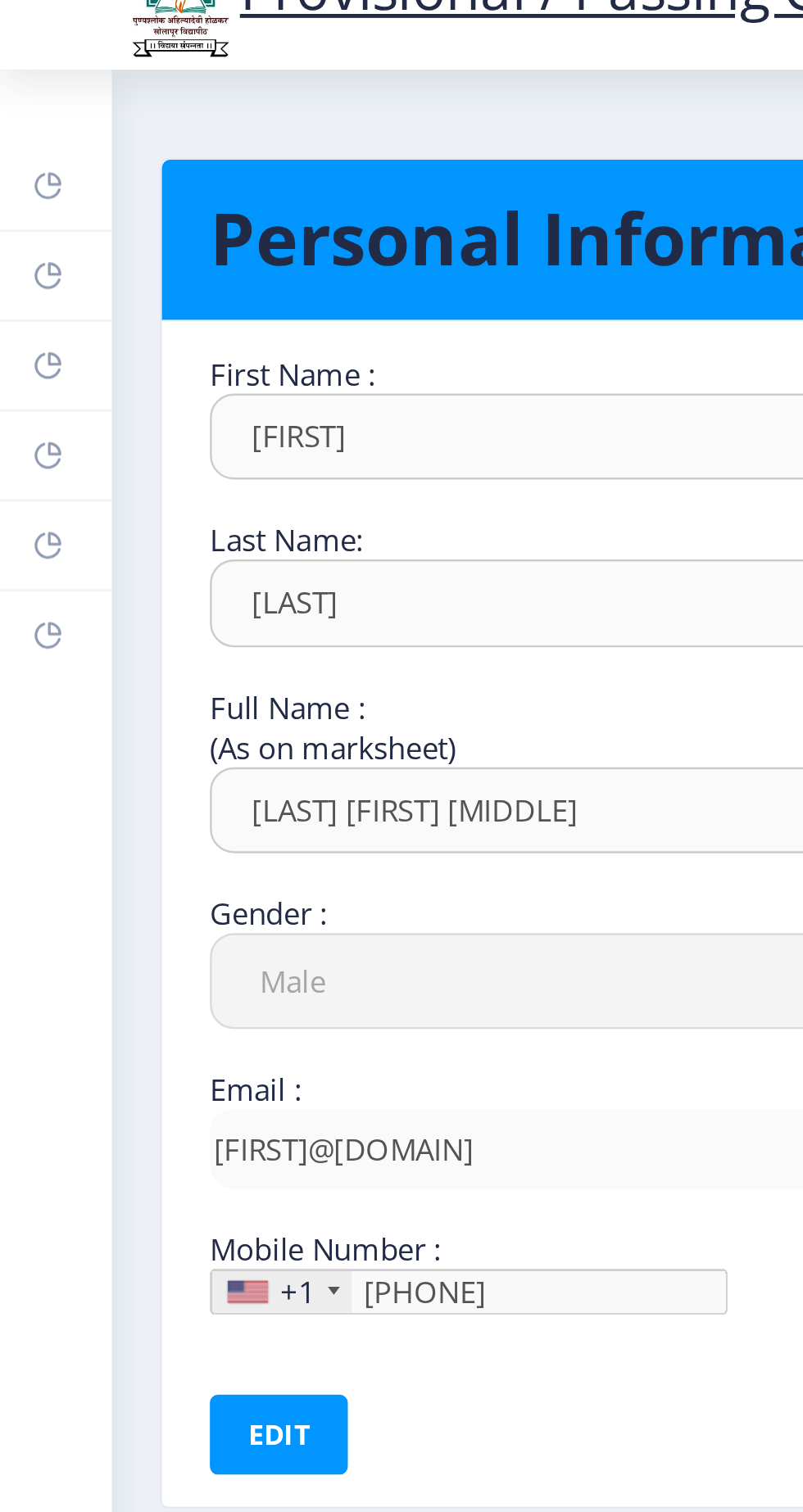 click 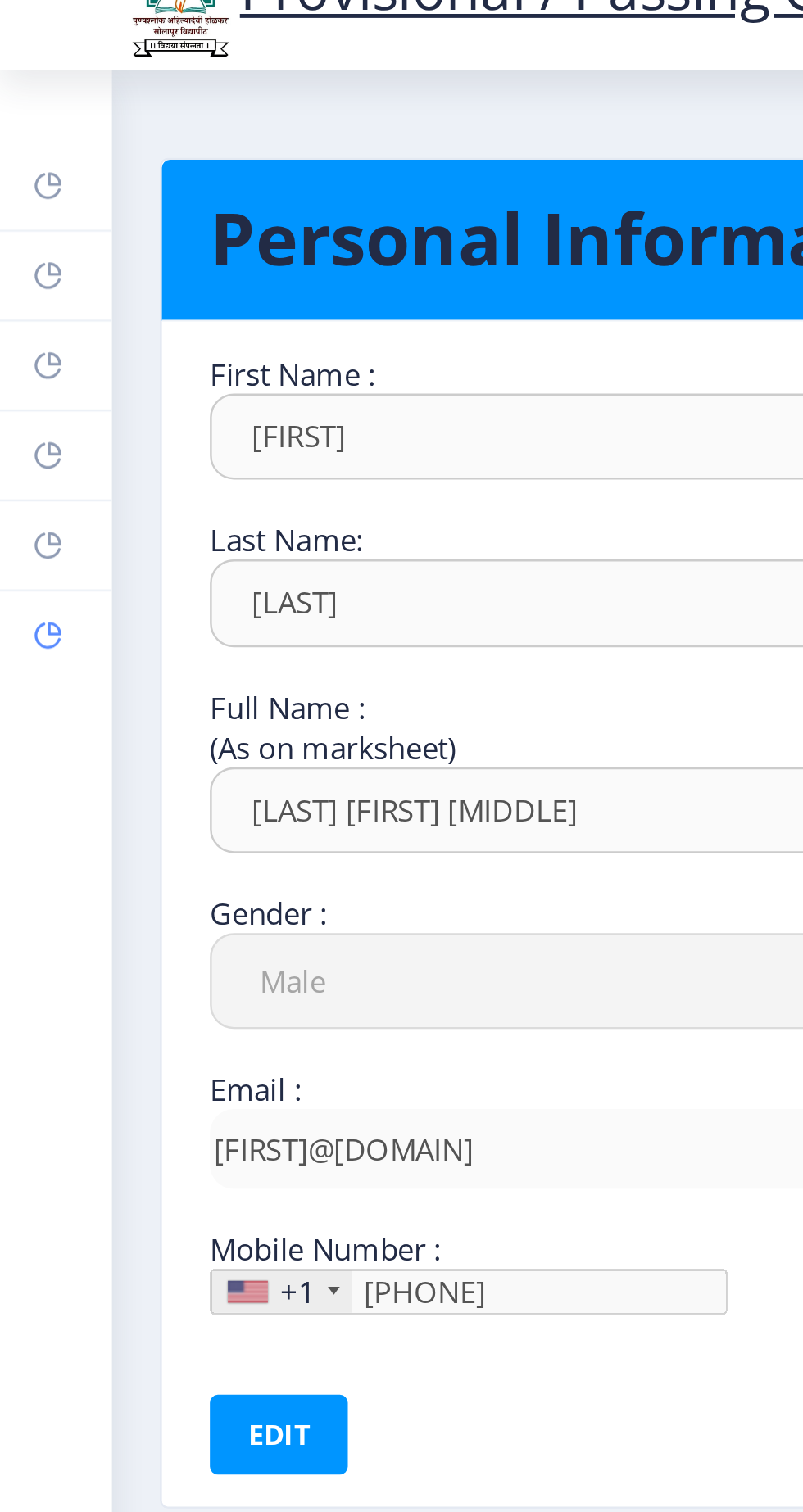 click 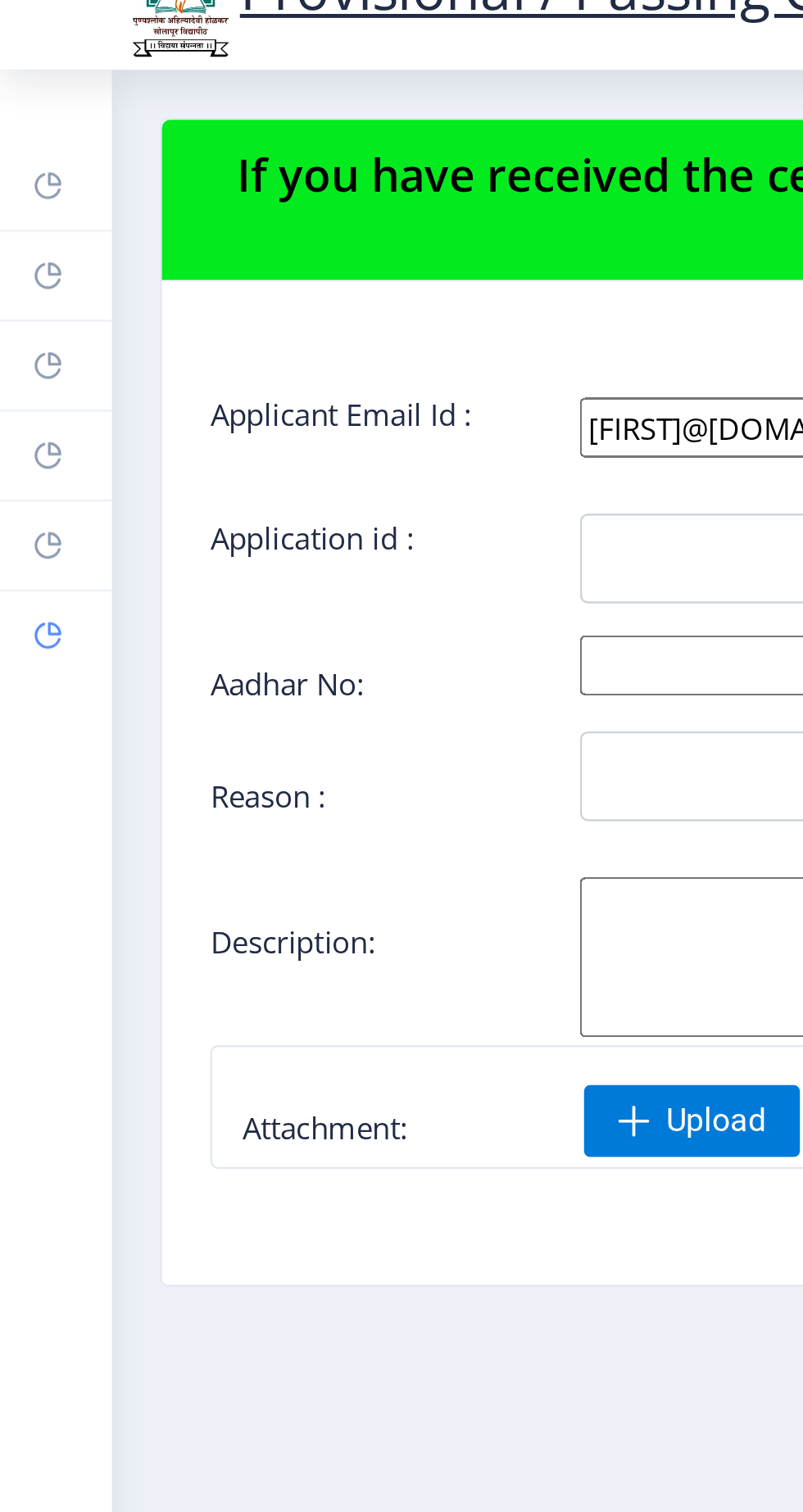 scroll, scrollTop: 0, scrollLeft: 6, axis: horizontal 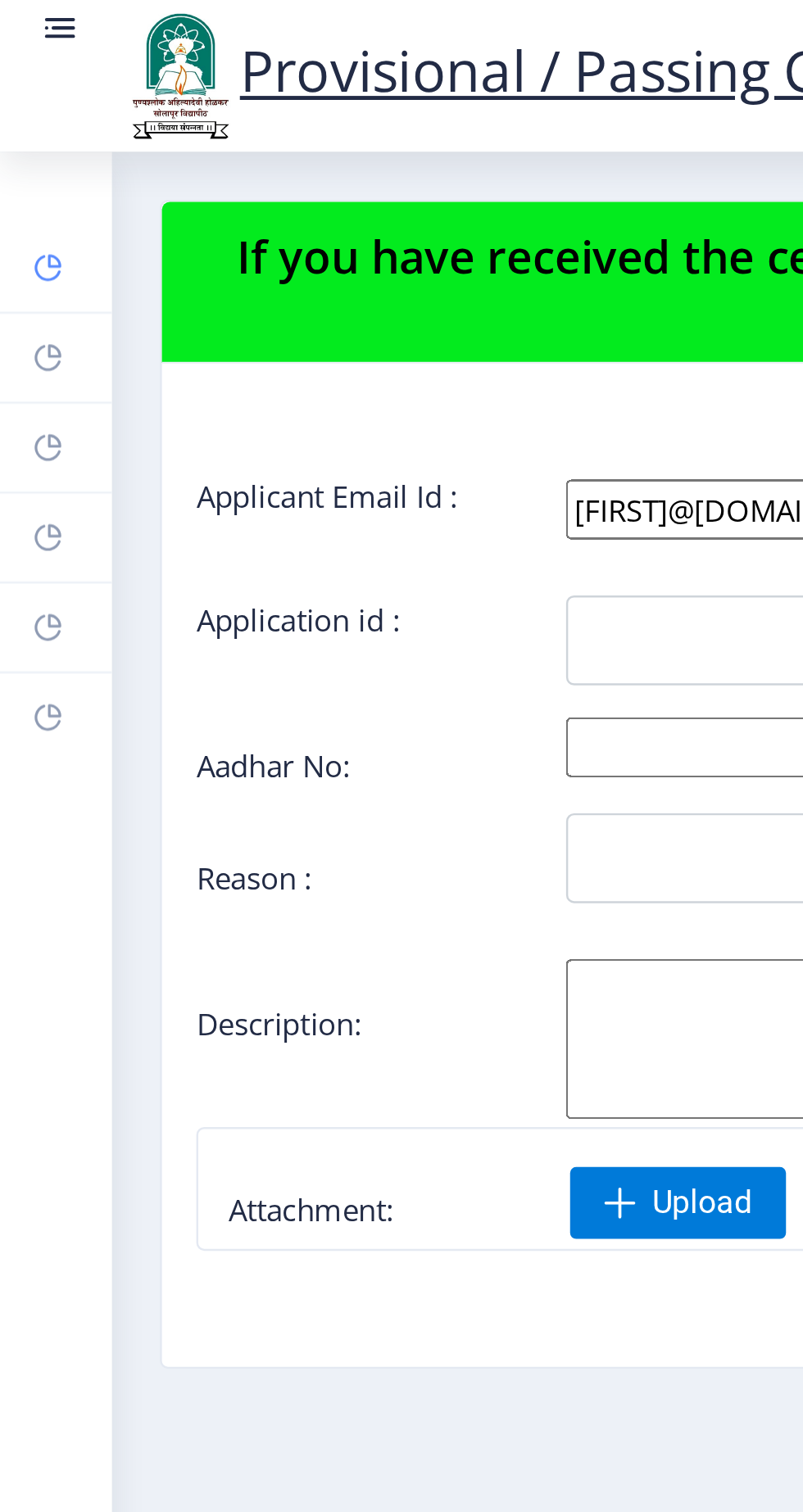 click 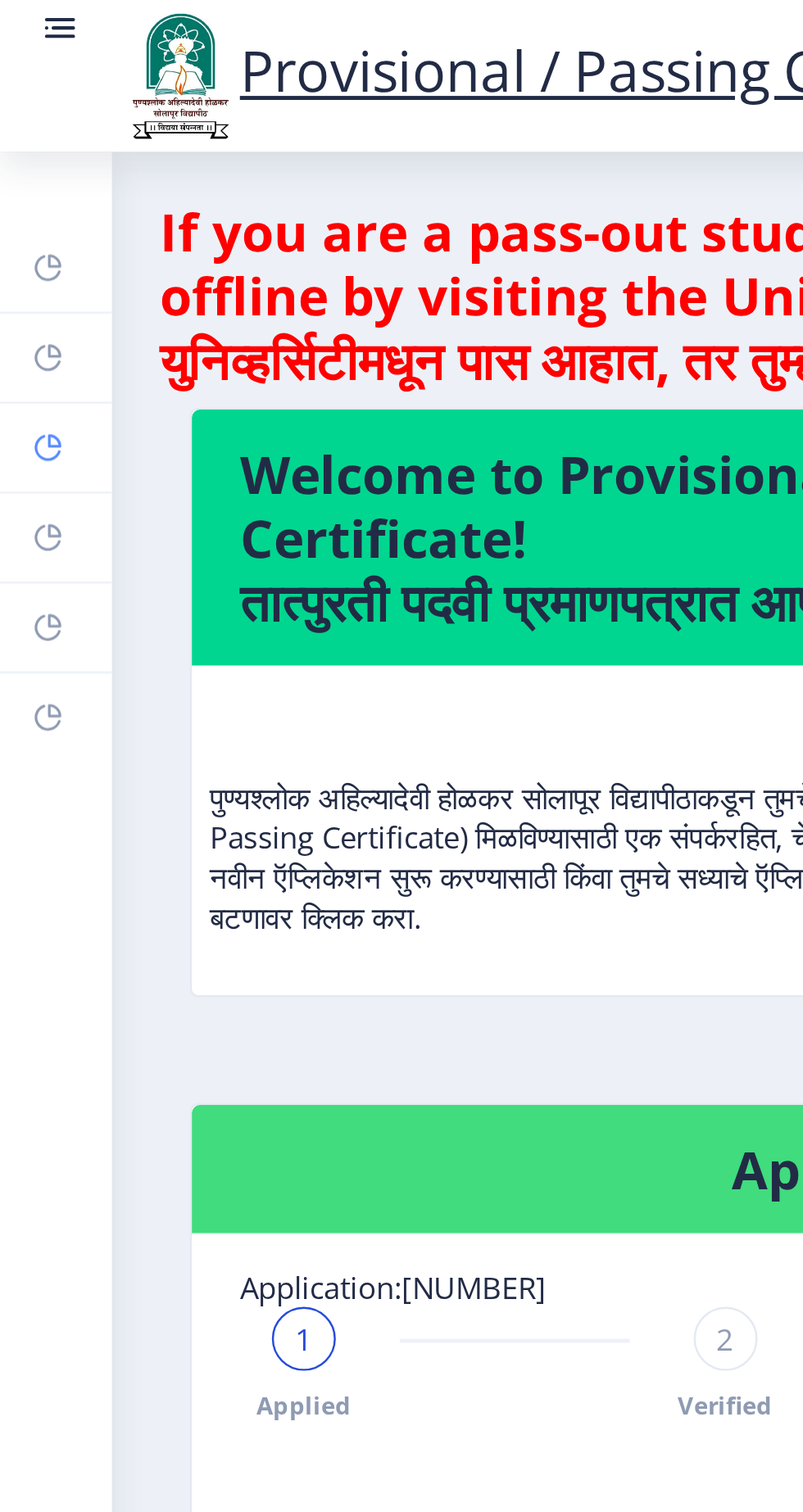 click 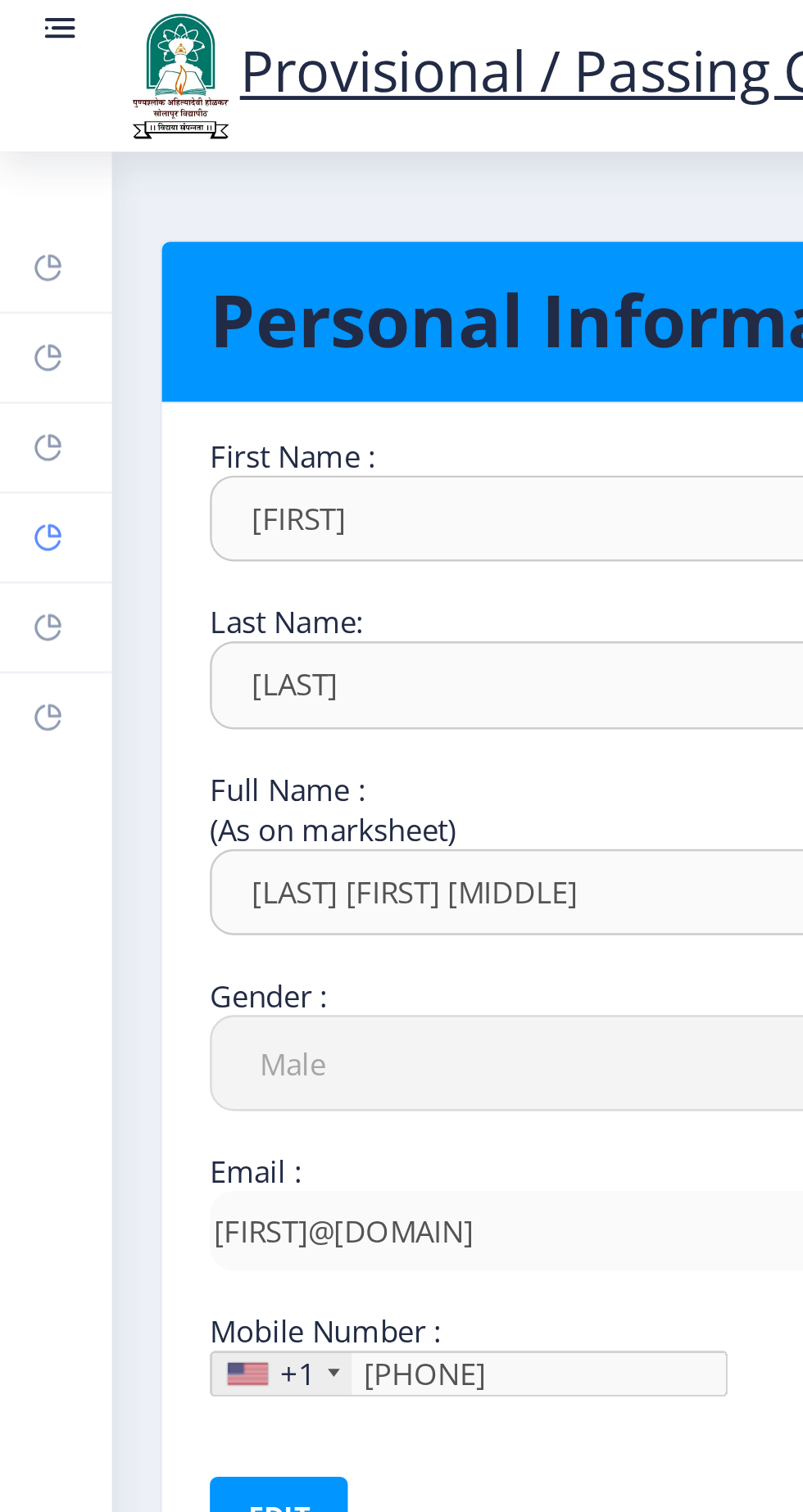 click 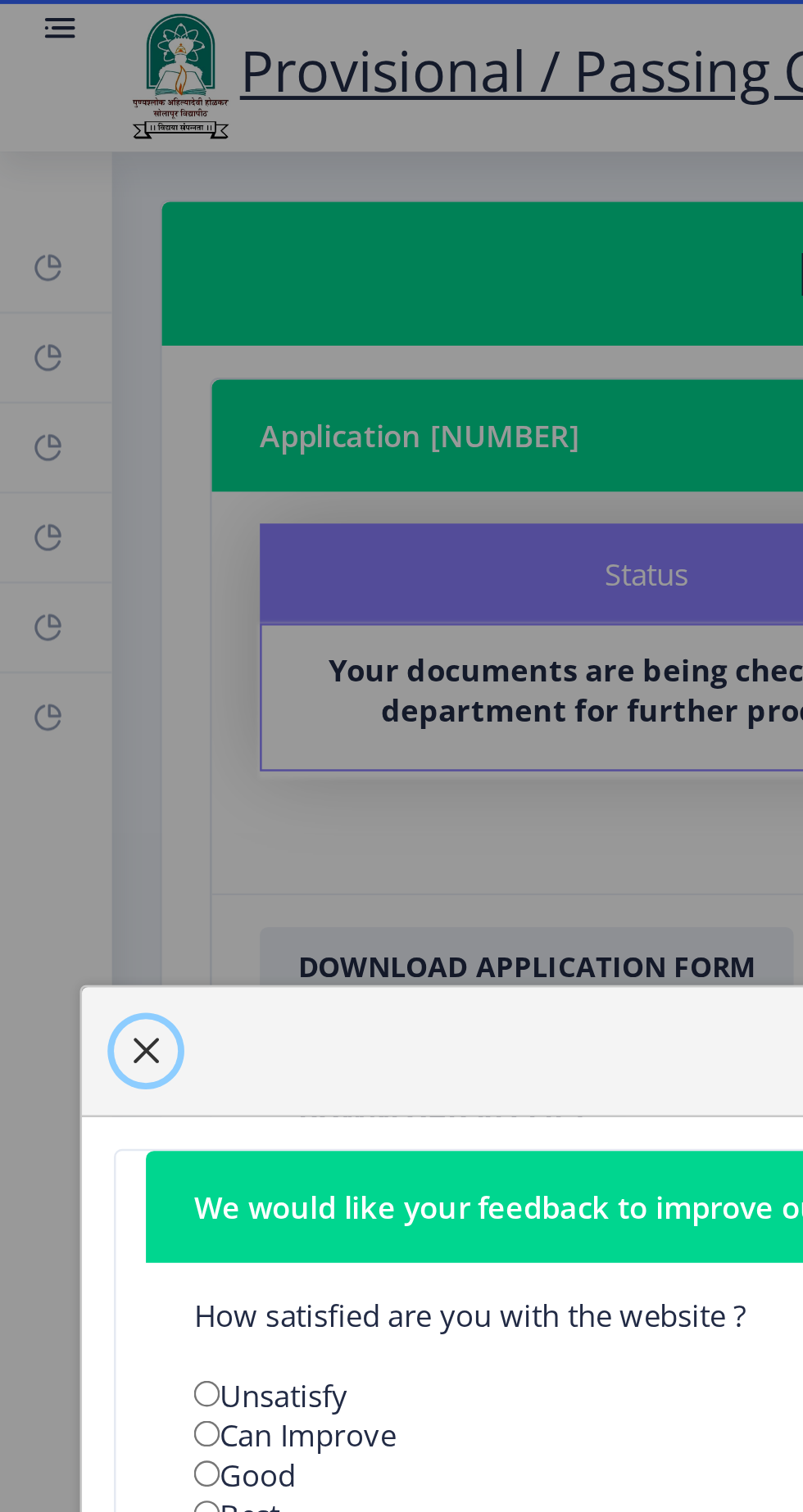 click 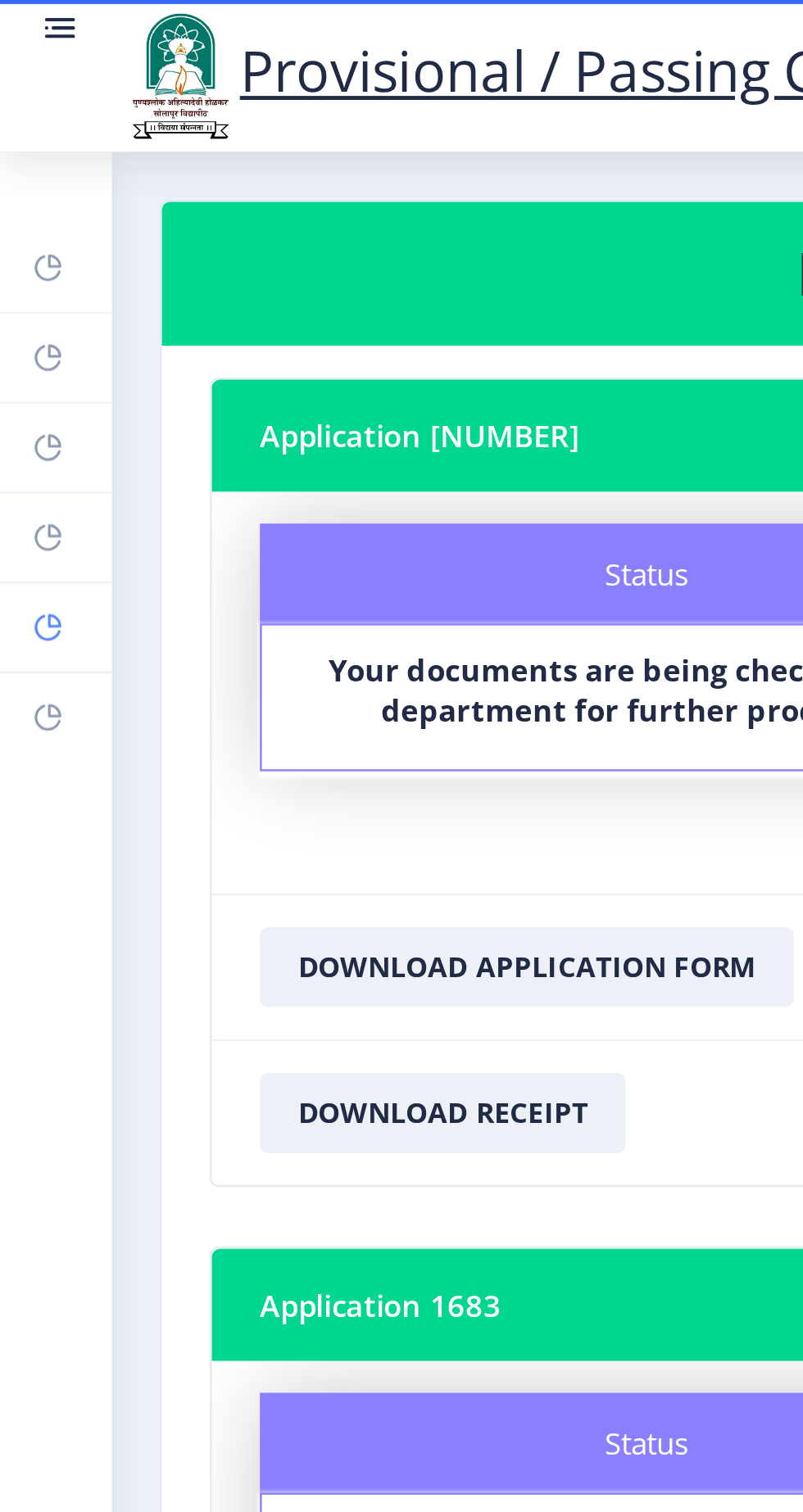 click 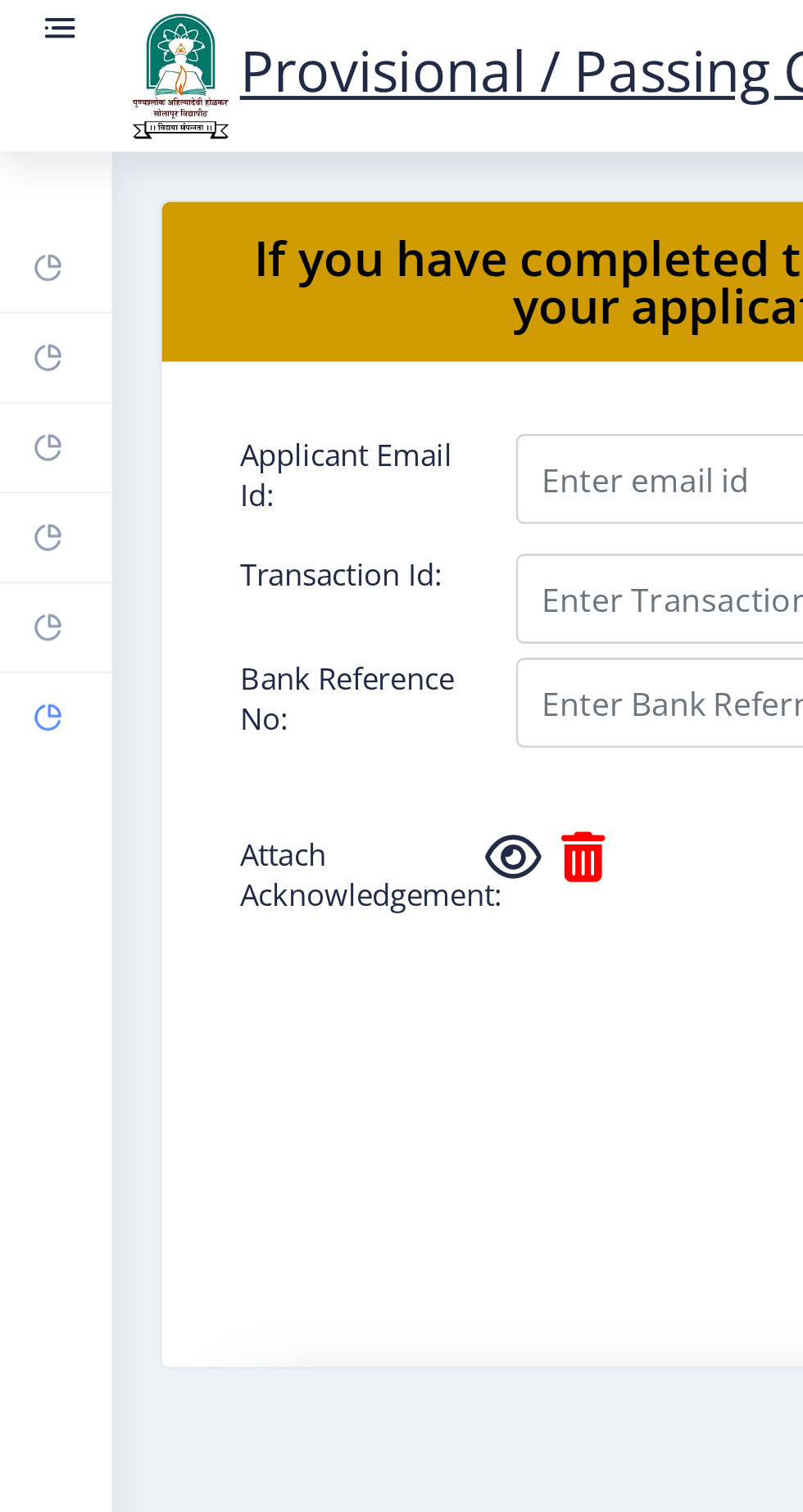 click 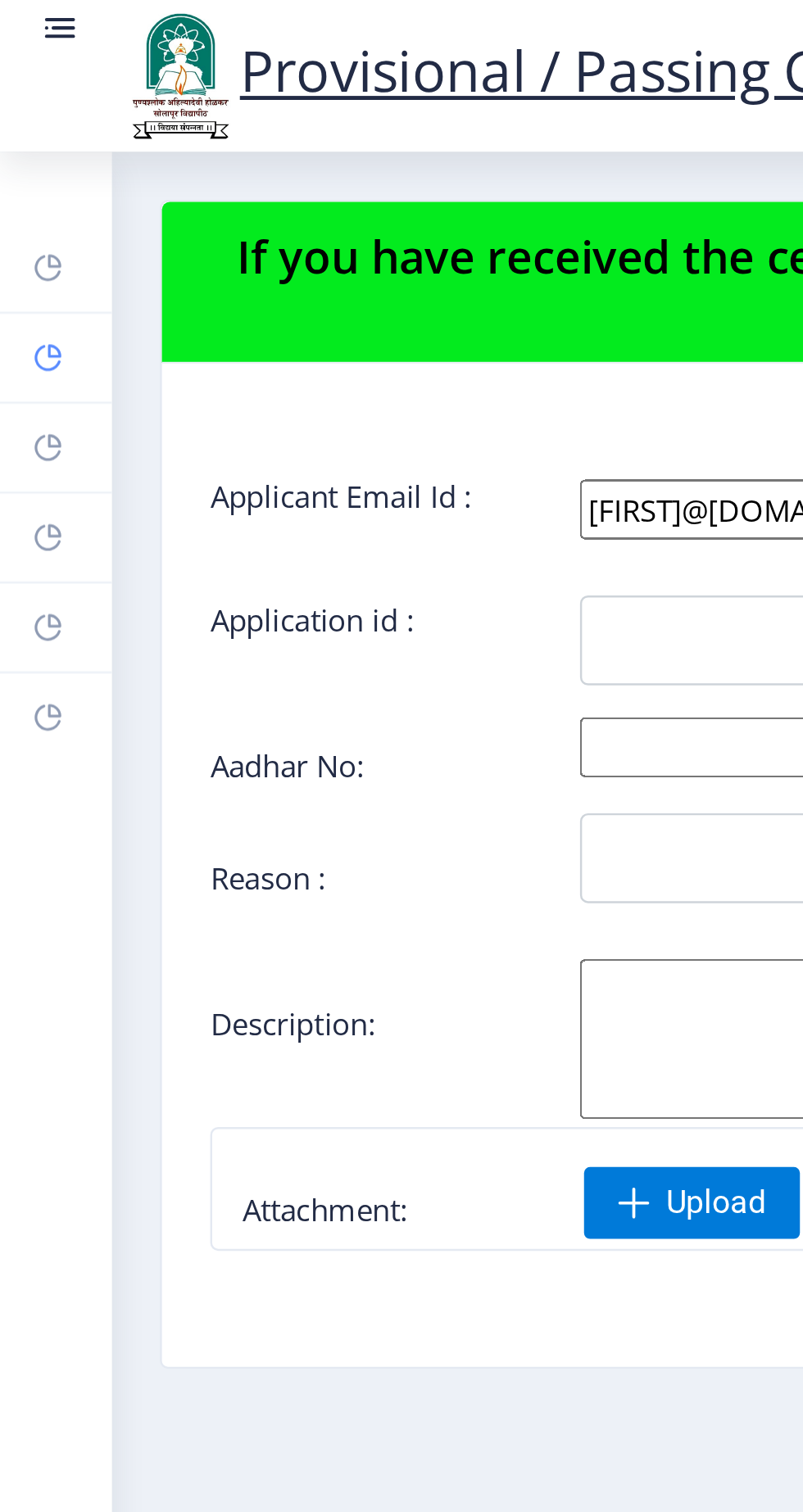 click 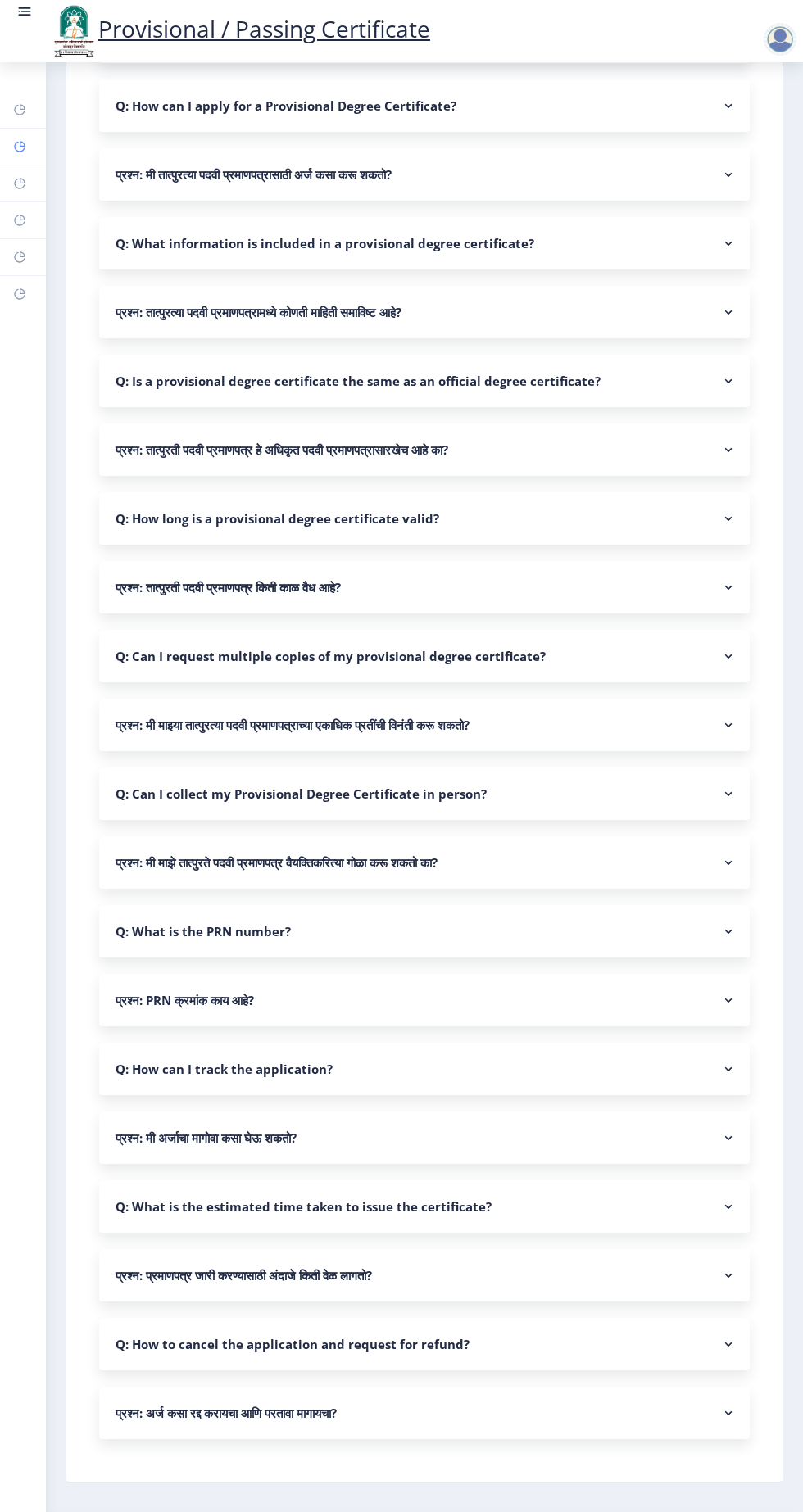 scroll, scrollTop: 428, scrollLeft: 0, axis: vertical 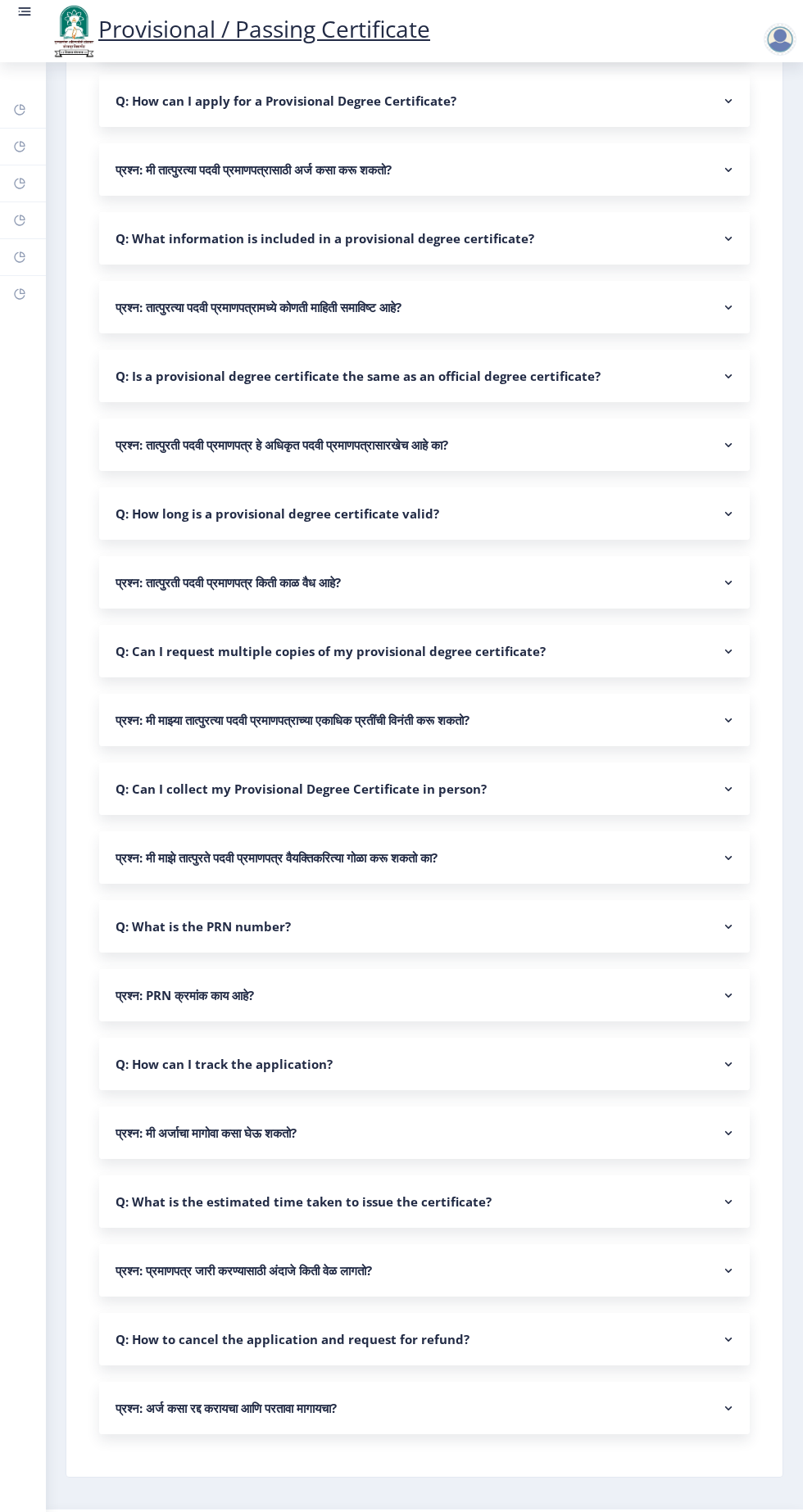 click on "Q: What is the estimated time taken to issue the certificate?" 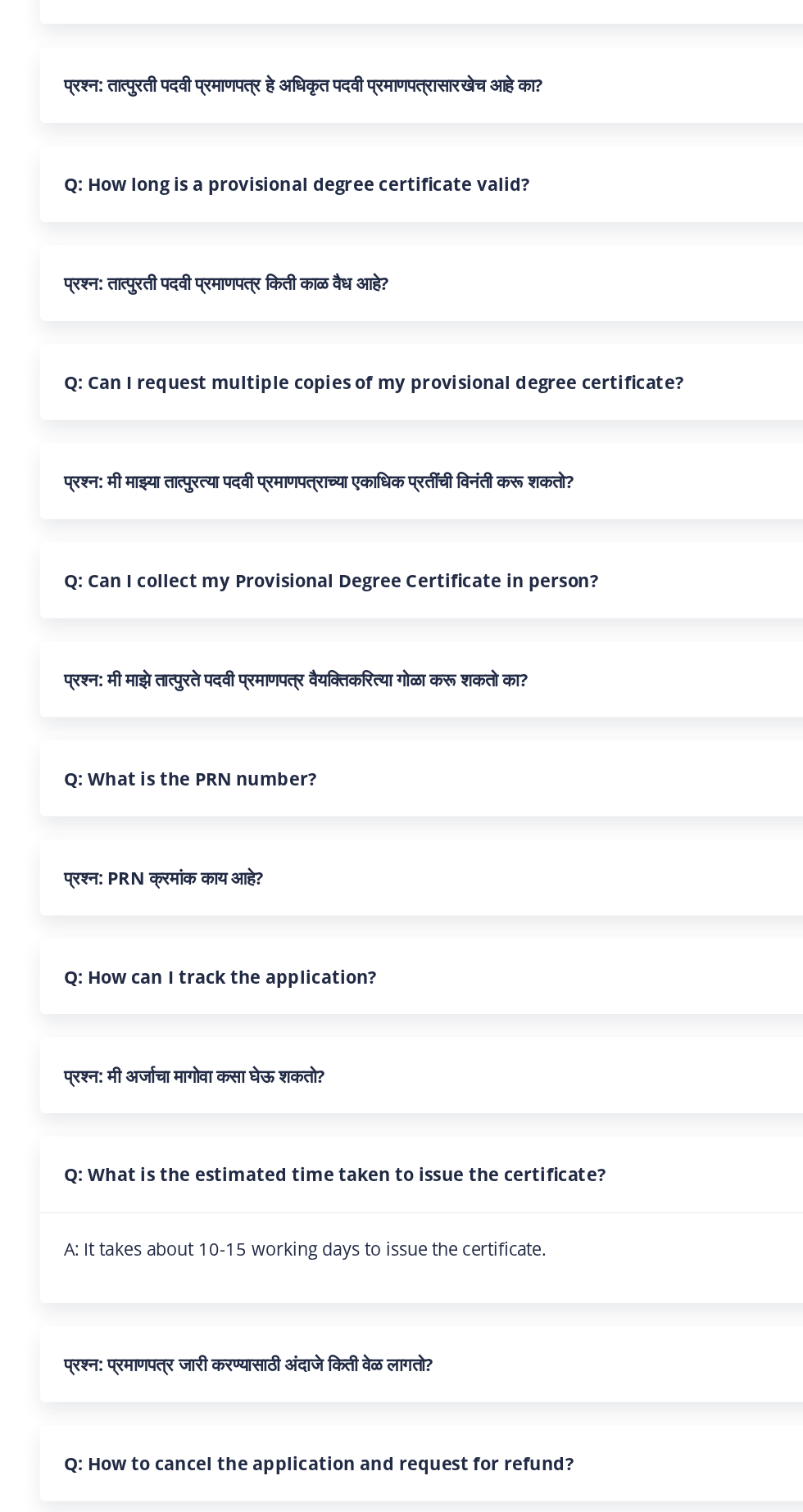 scroll, scrollTop: 365, scrollLeft: 0, axis: vertical 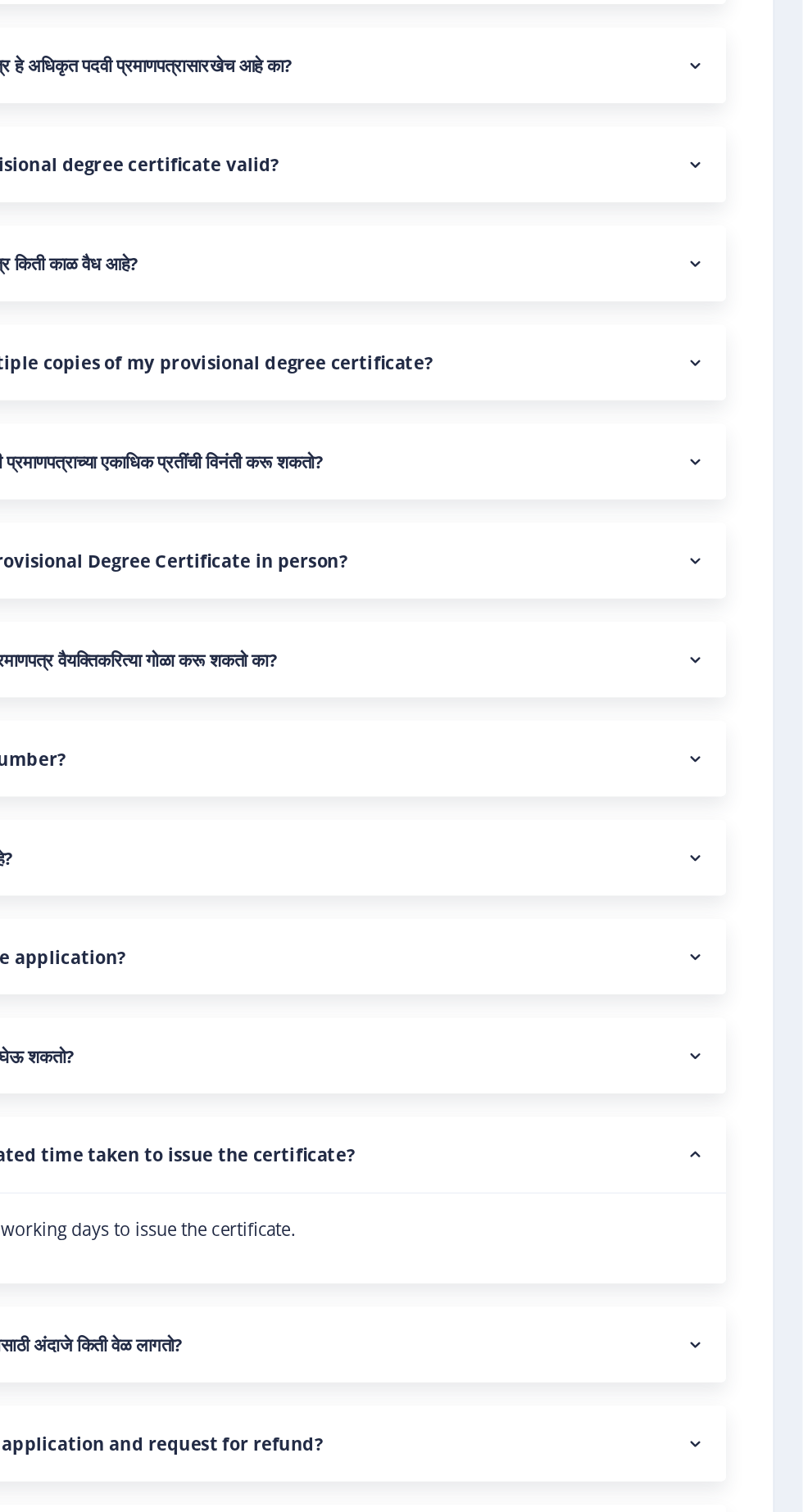 click 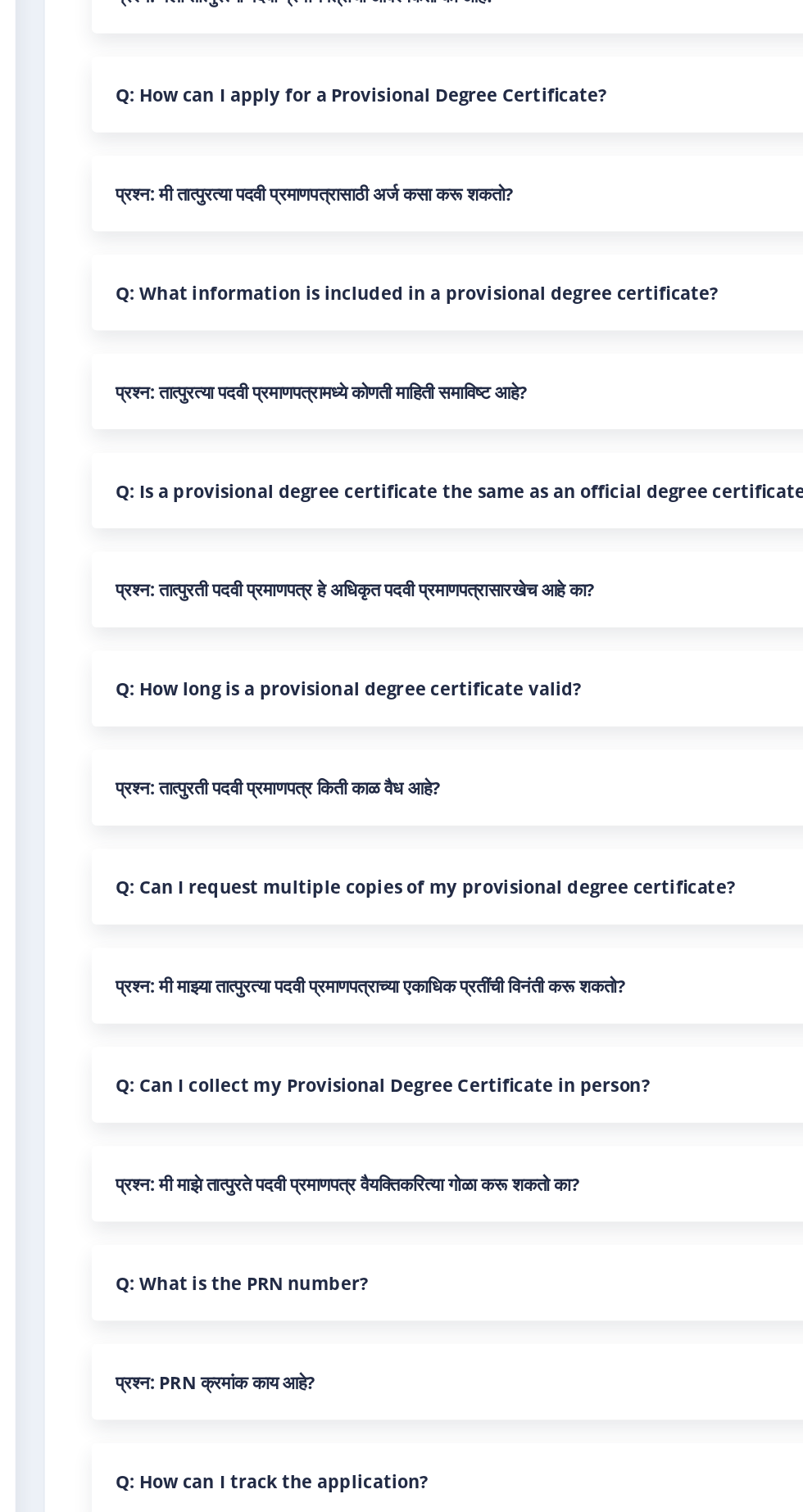 scroll, scrollTop: 0, scrollLeft: 0, axis: both 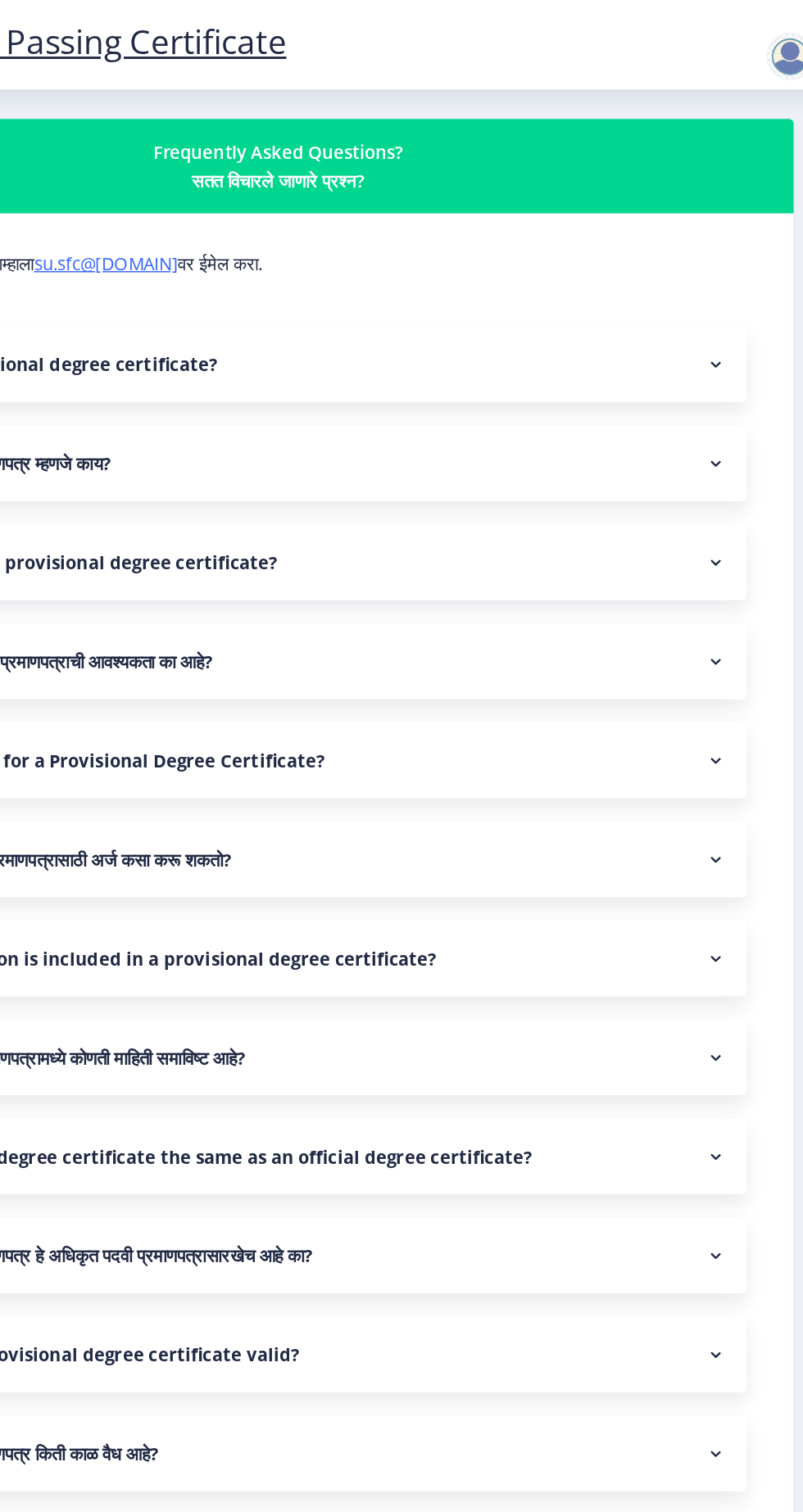 click 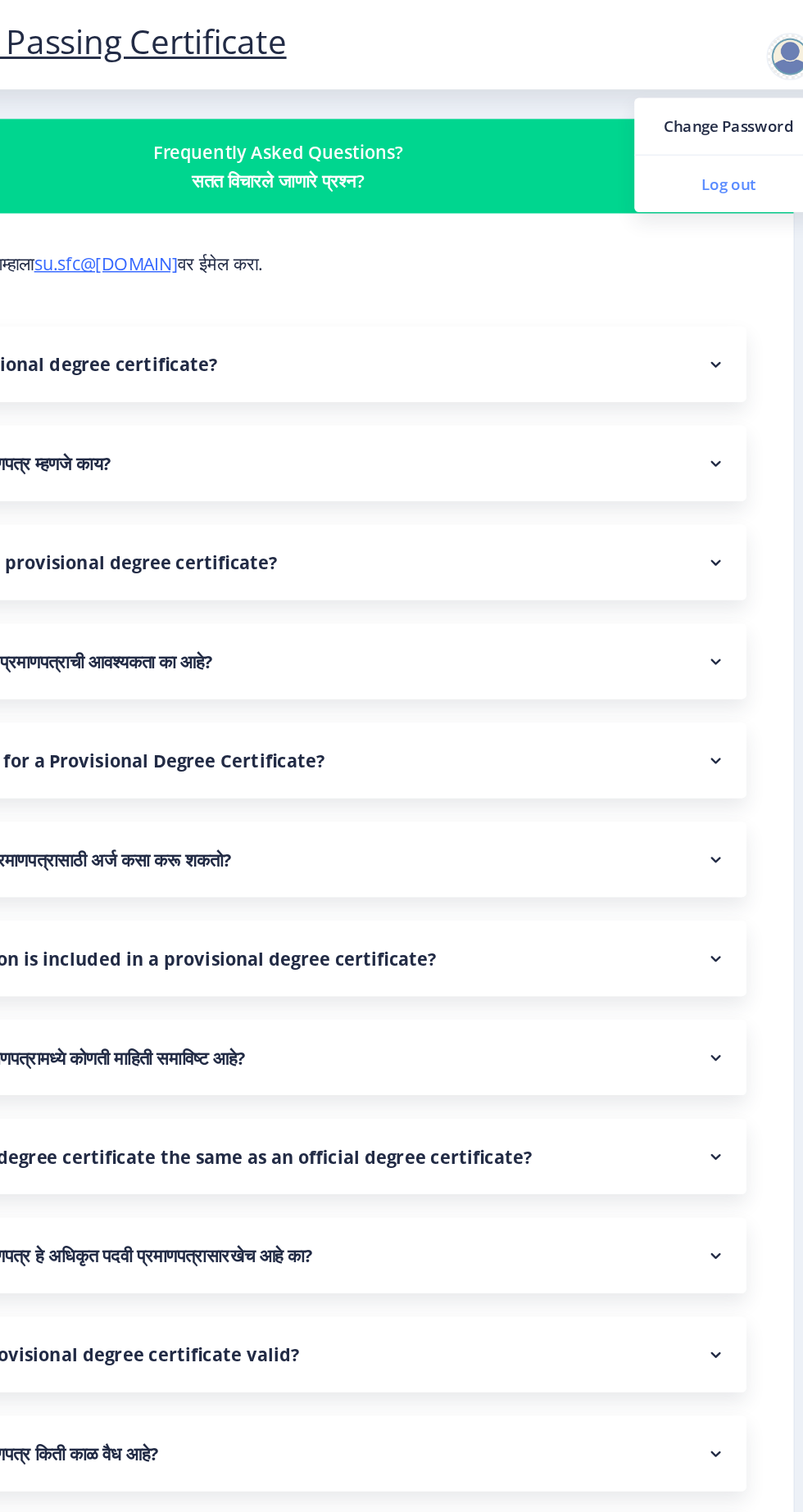 click on "Log out" at bounding box center [737, 128] 